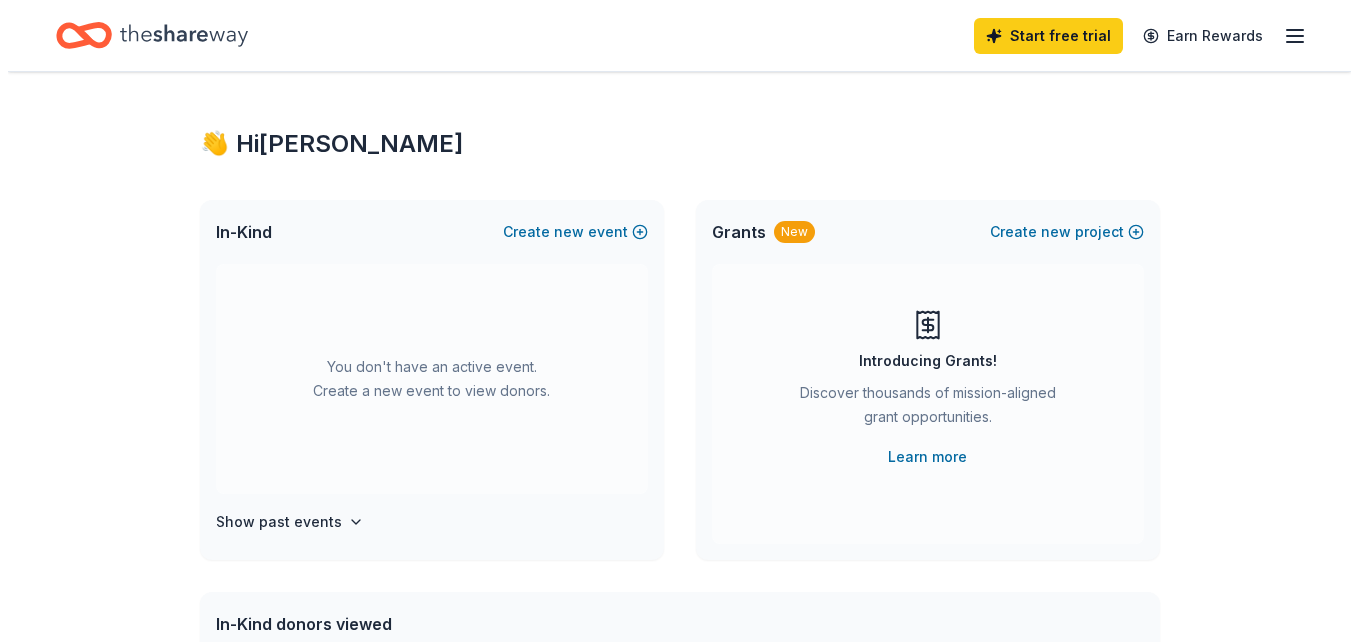 scroll, scrollTop: 7, scrollLeft: 0, axis: vertical 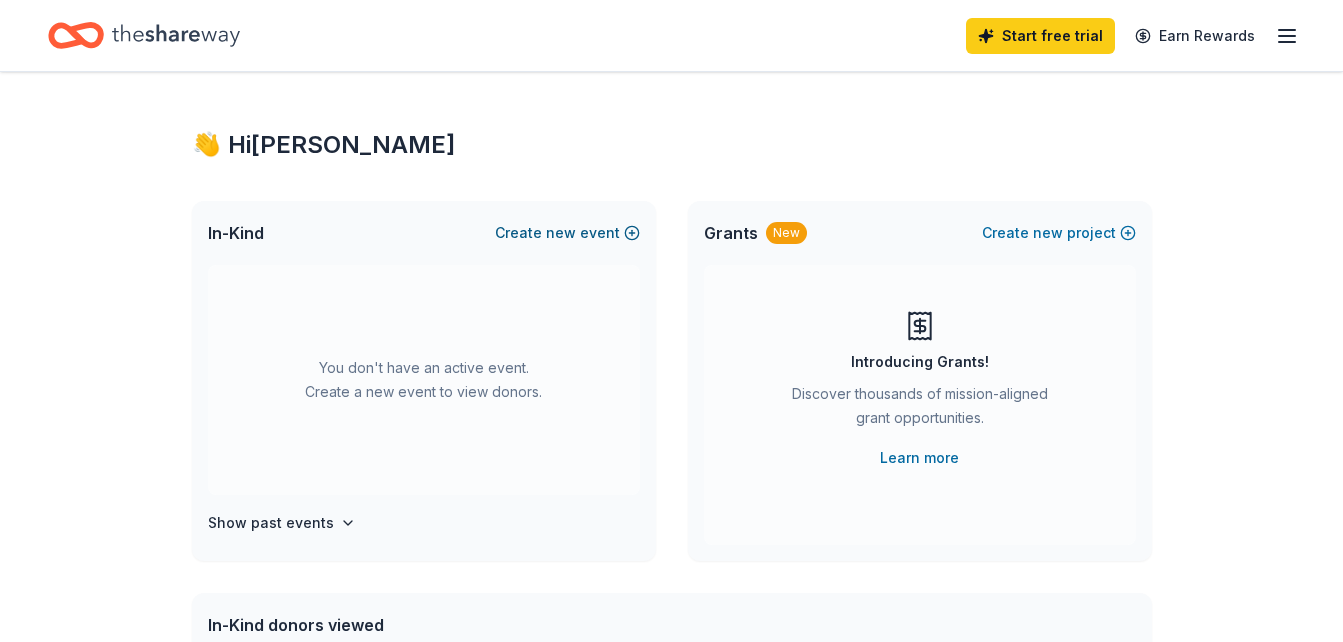 click on "Create  new  event" at bounding box center [567, 233] 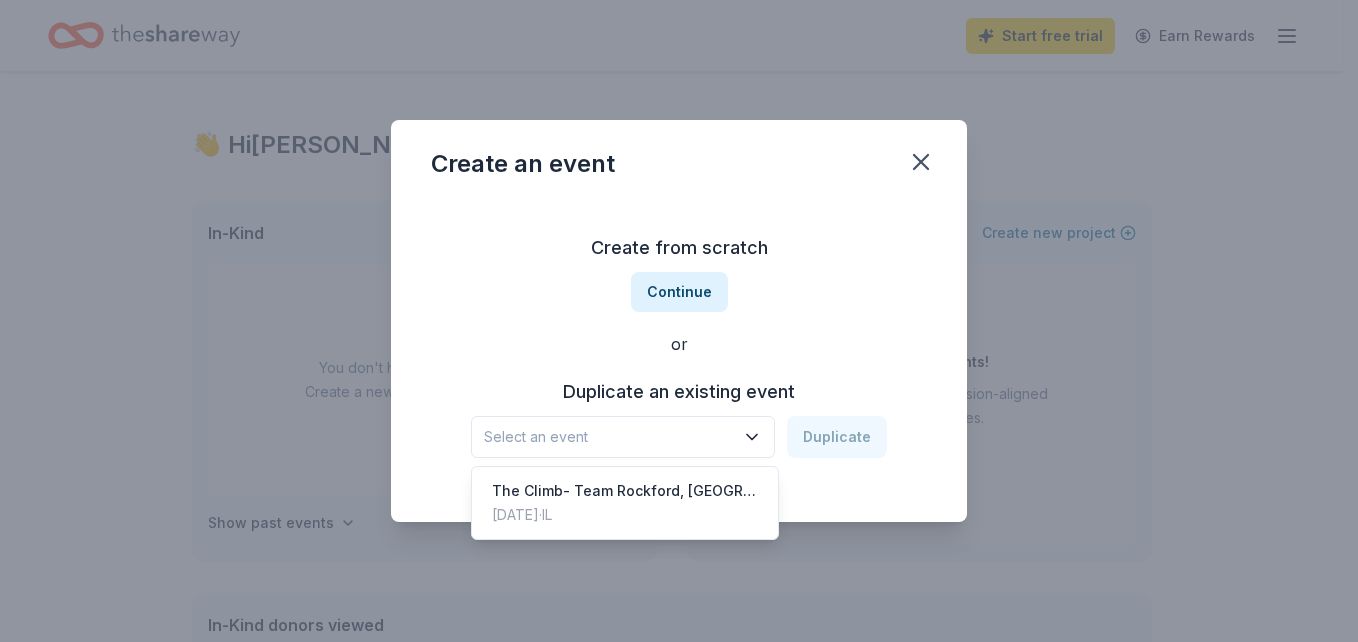 click on "Select an event" at bounding box center (609, 437) 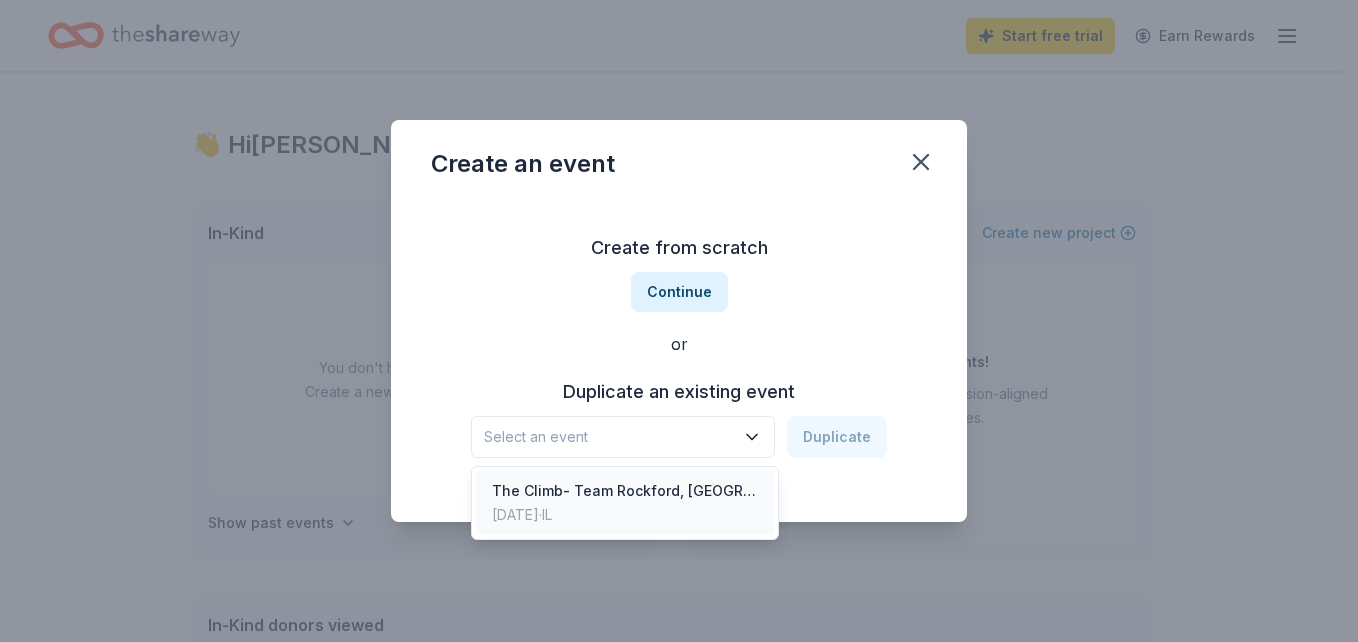 click on "The Climb- Team Rockford, [GEOGRAPHIC_DATA]" at bounding box center (625, 491) 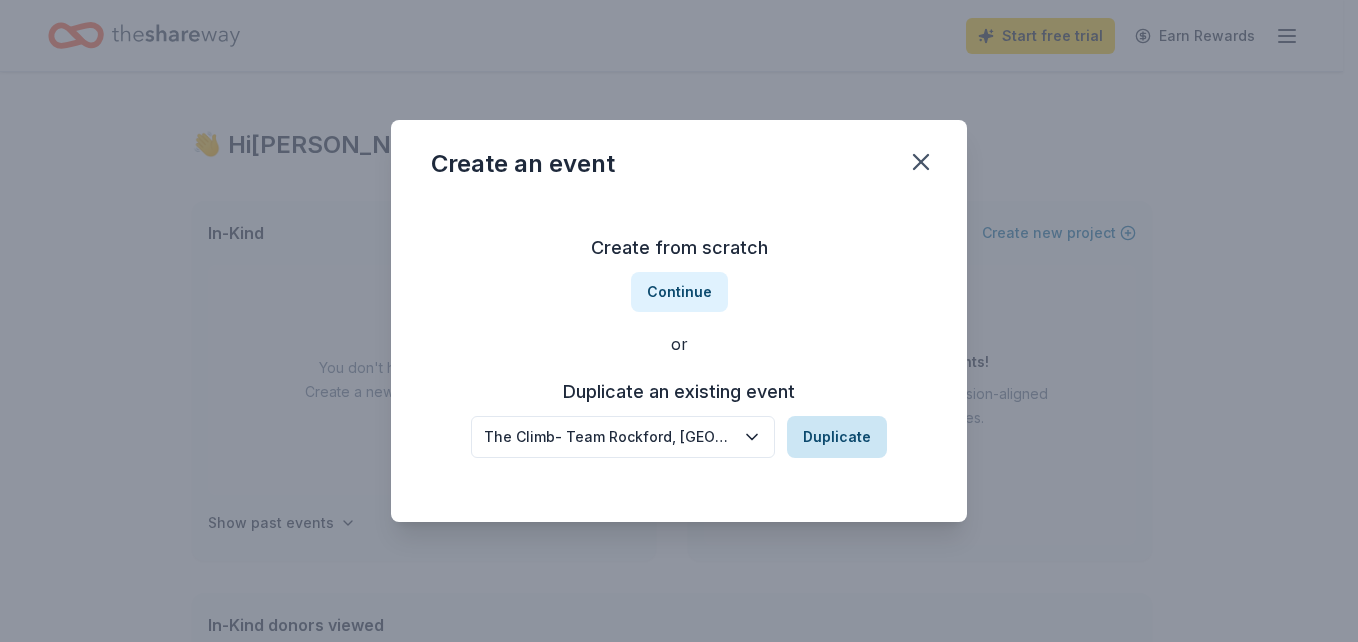 click on "Duplicate" at bounding box center (837, 437) 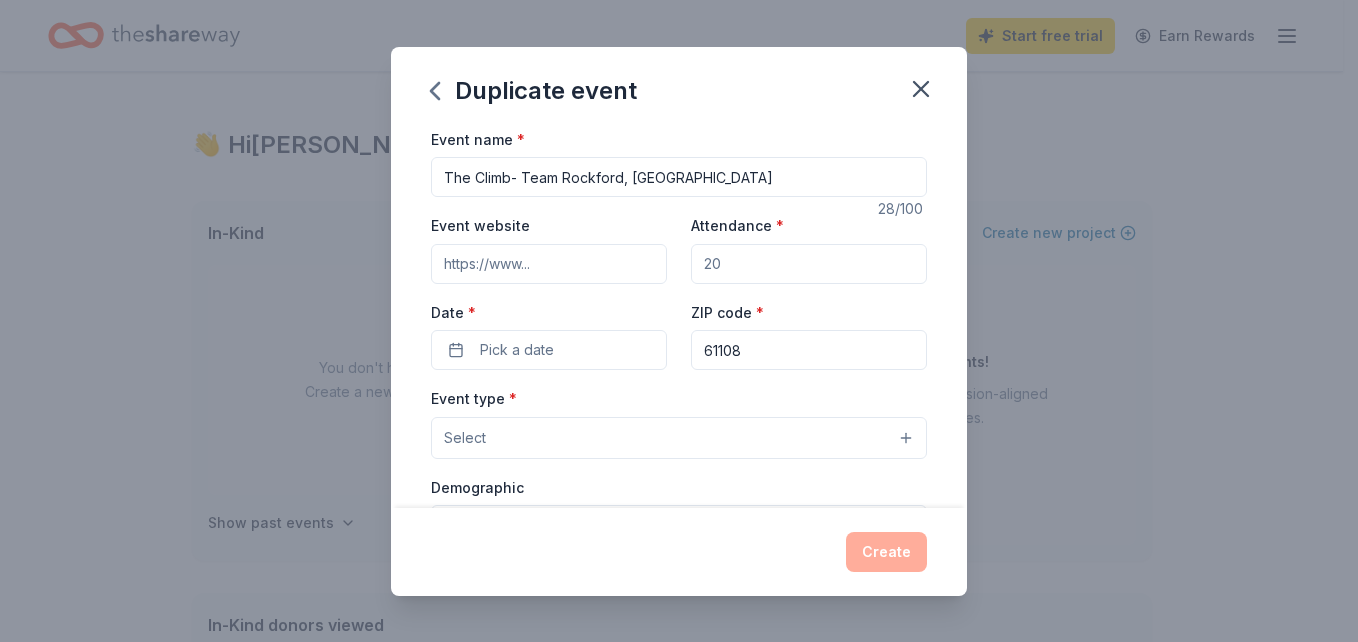 click on "Attendance *" at bounding box center (809, 264) 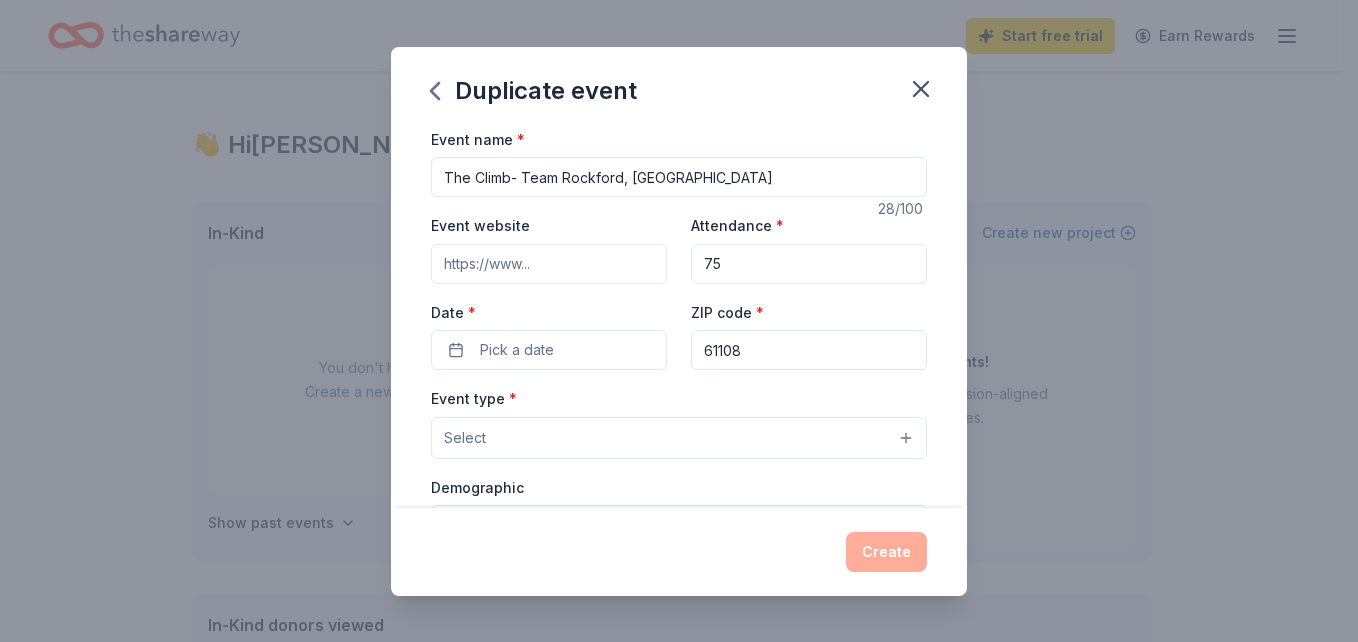 type on "75" 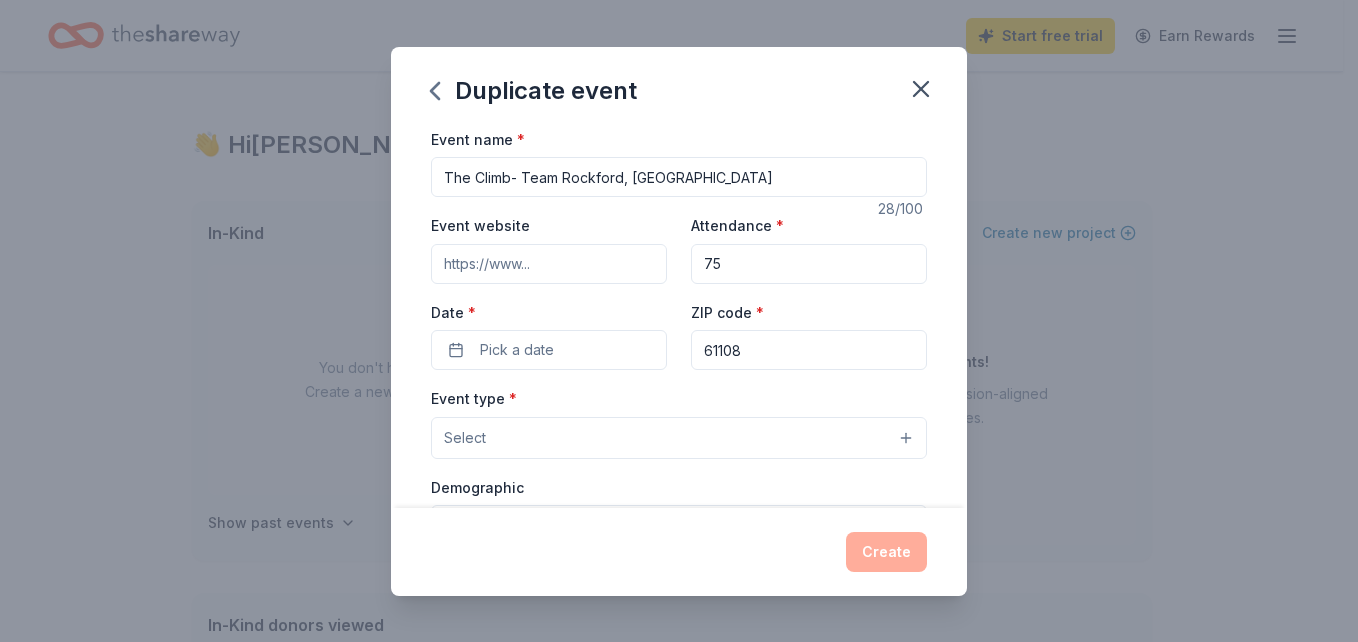paste on "https://give.postpartum.net/team/648040" 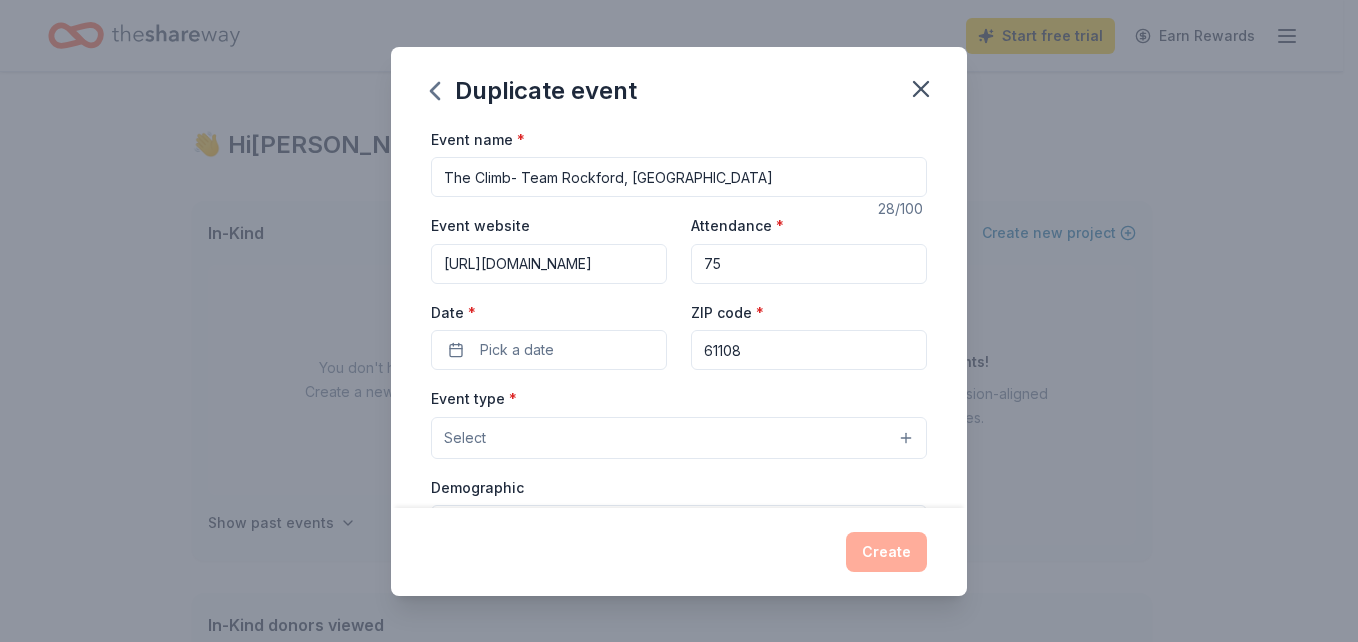 scroll, scrollTop: 0, scrollLeft: 74, axis: horizontal 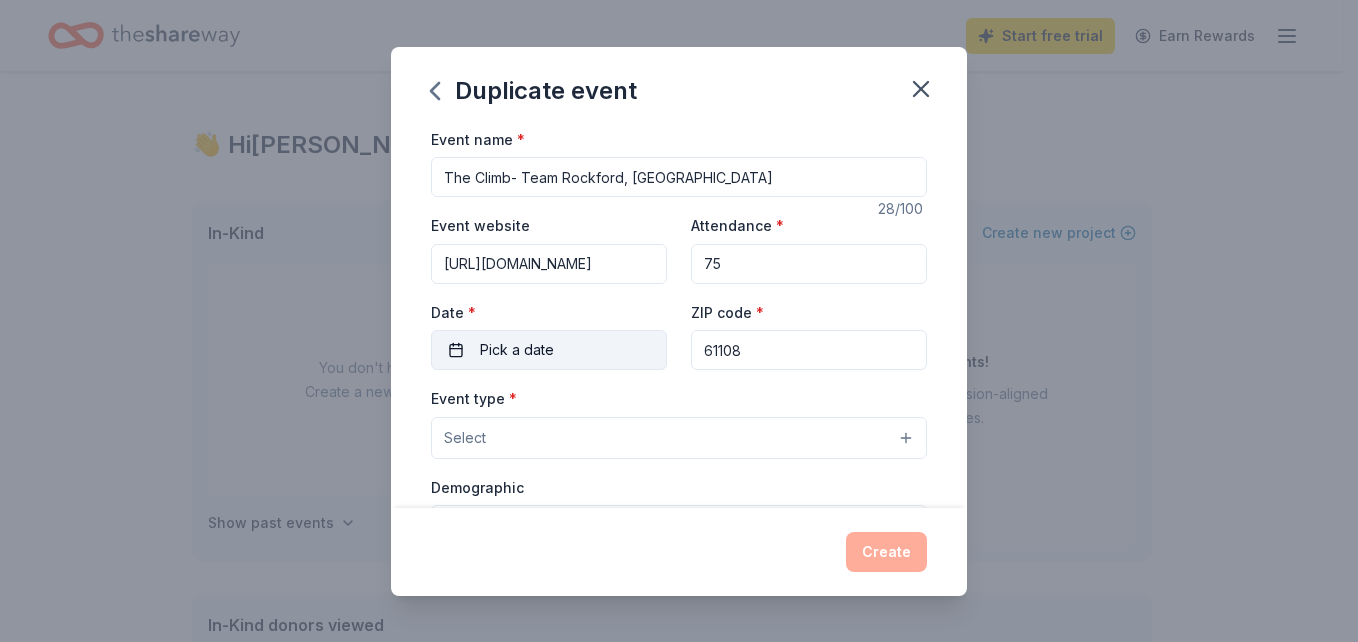 type on "https://give.postpartum.net/team/648040" 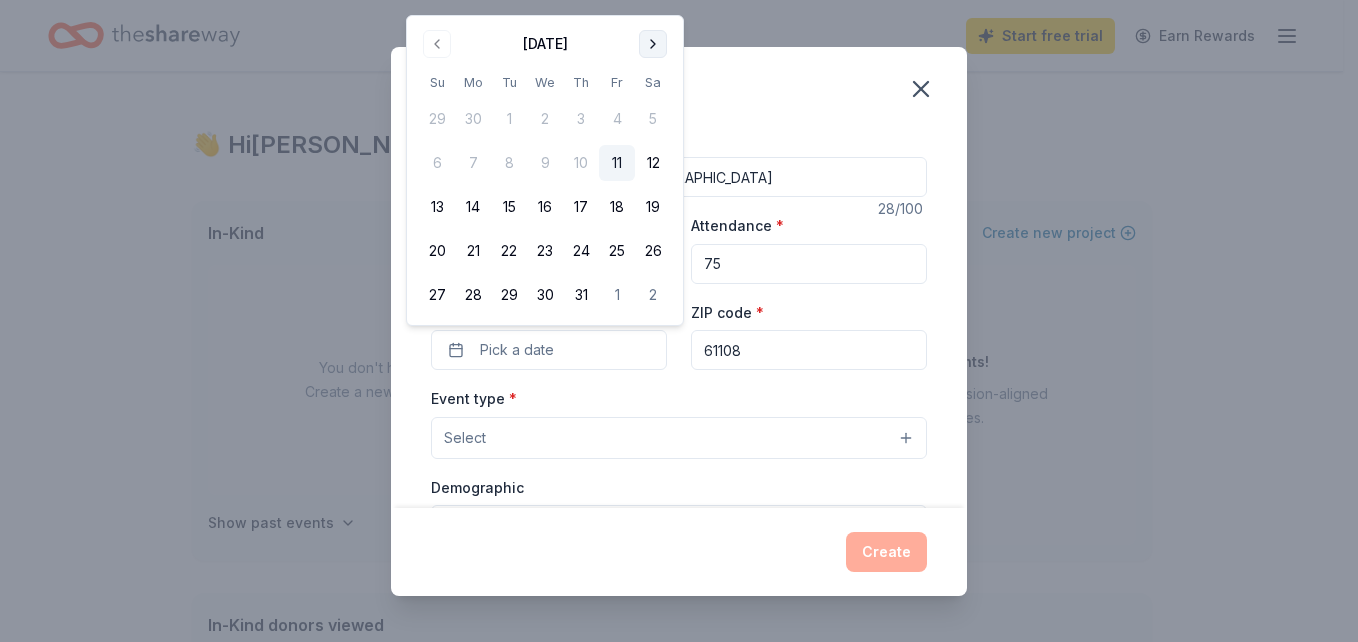 click at bounding box center (653, 44) 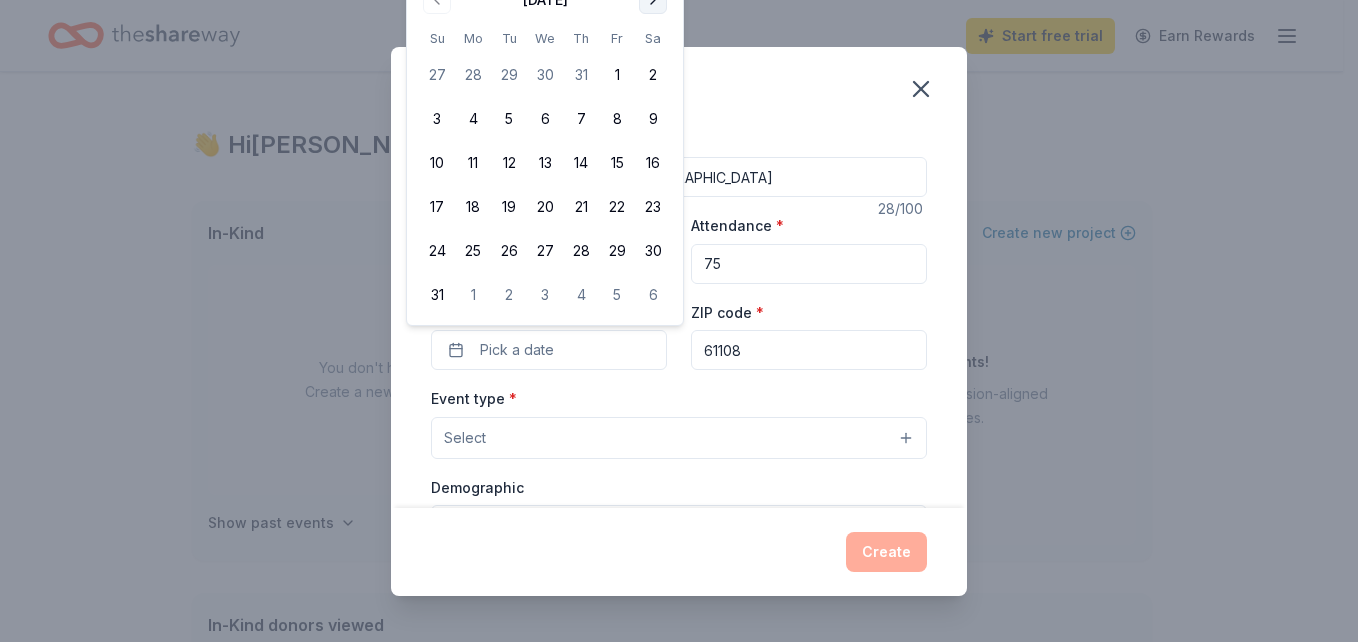 click on "Sa" at bounding box center [653, 38] 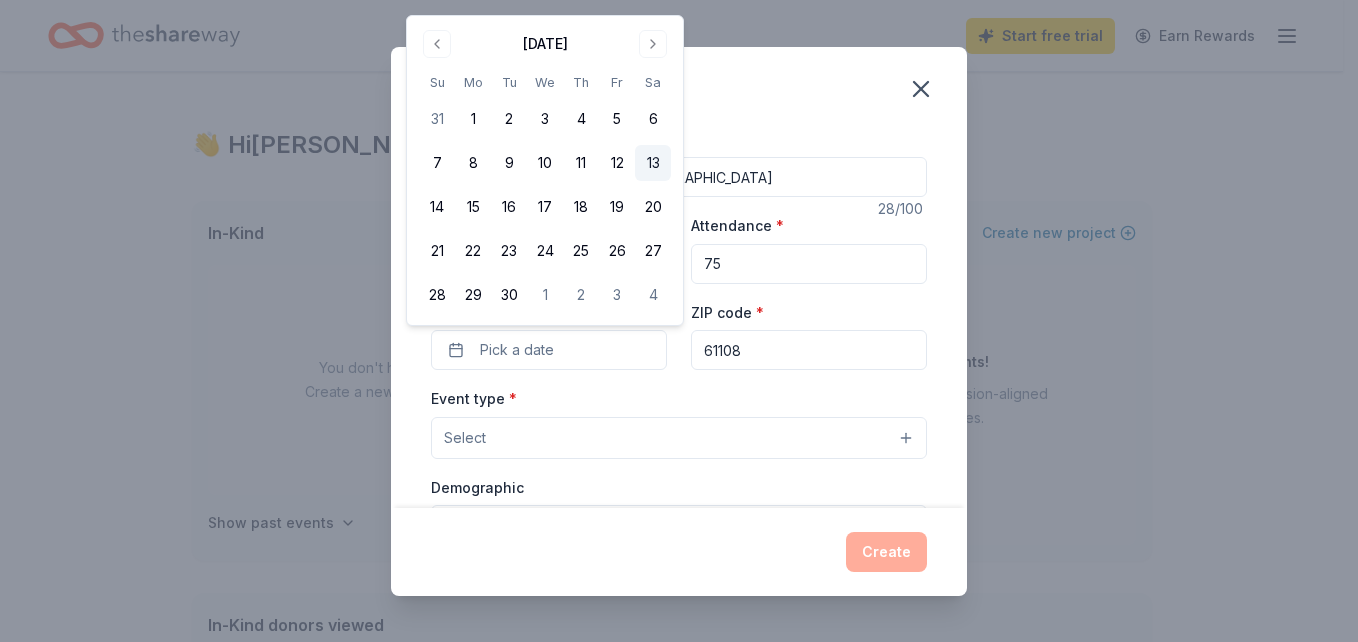 click on "13" at bounding box center (653, 163) 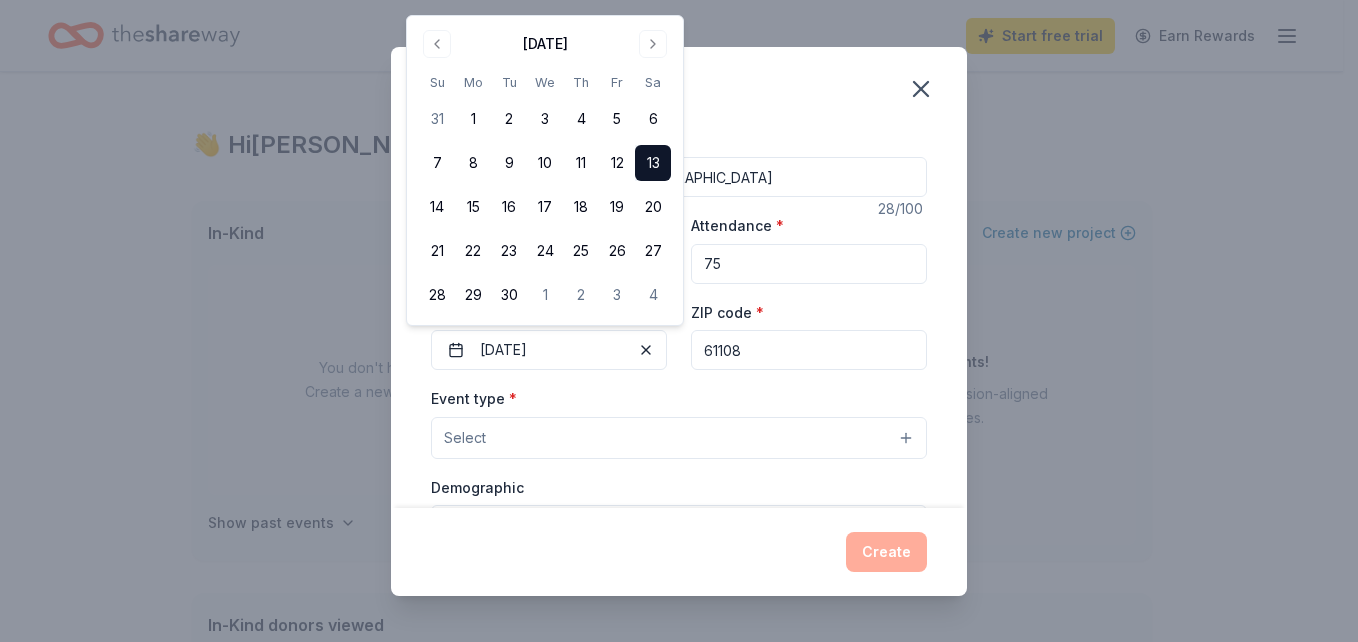 click on "61108" at bounding box center (809, 350) 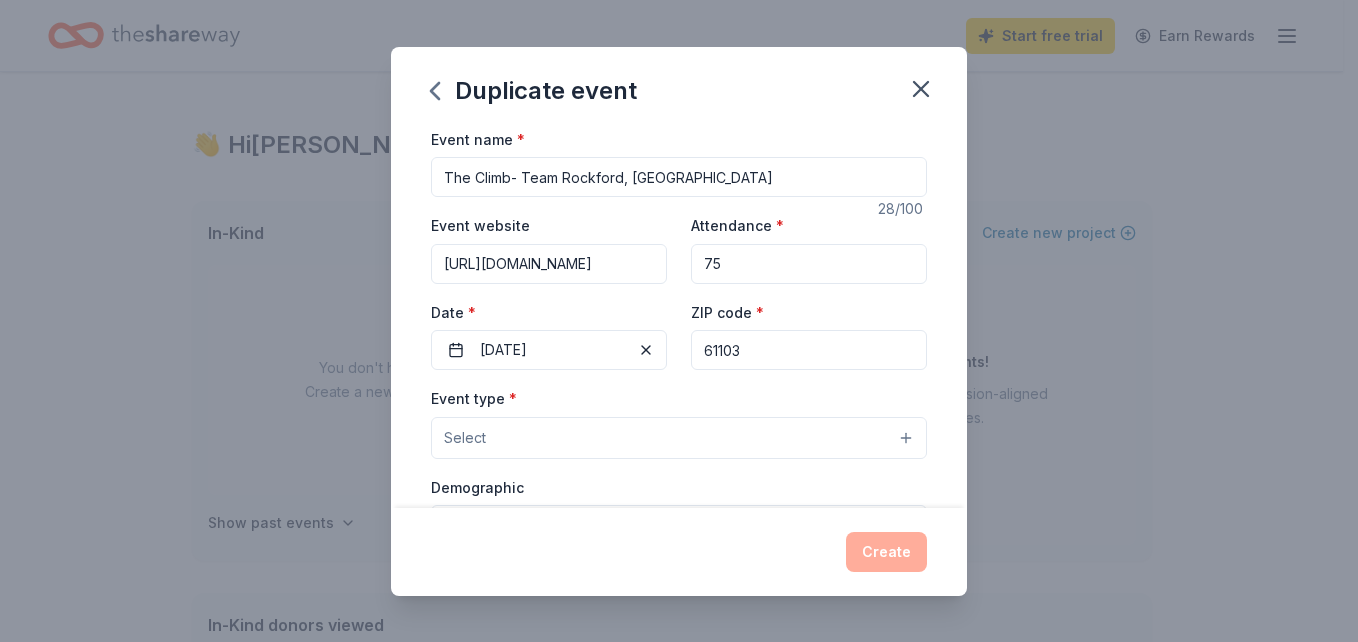type on "61103" 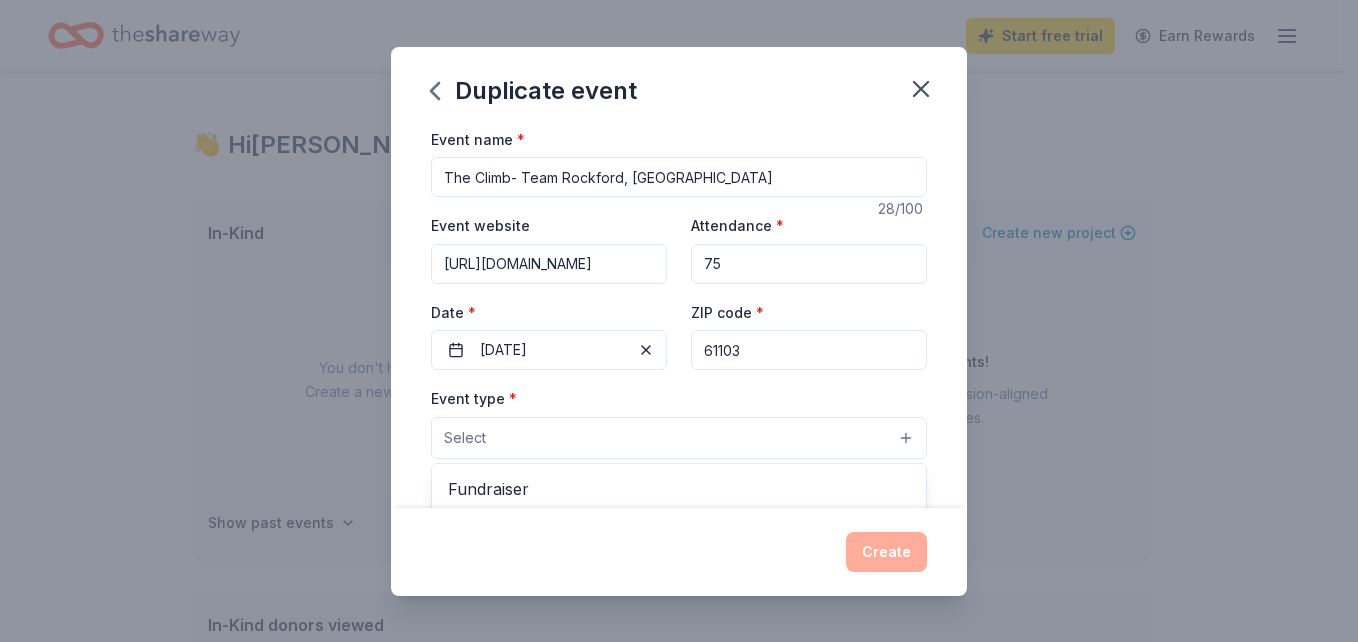 click on "Select" at bounding box center [679, 438] 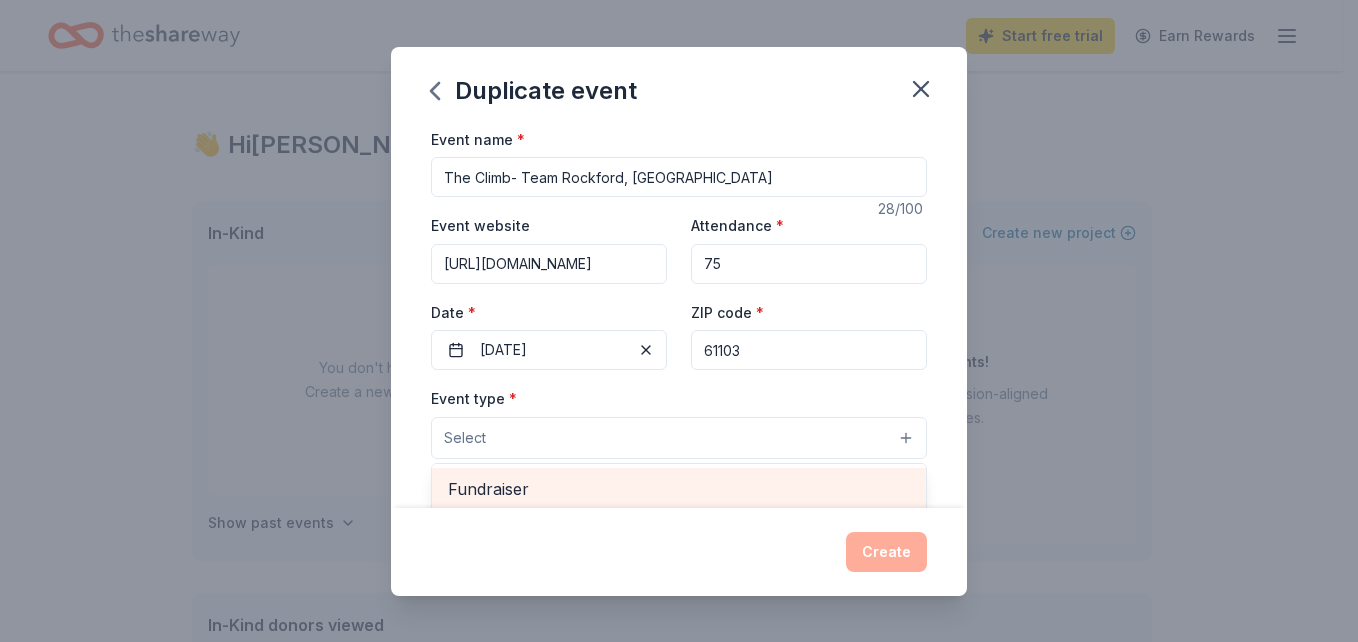 scroll, scrollTop: 67, scrollLeft: 0, axis: vertical 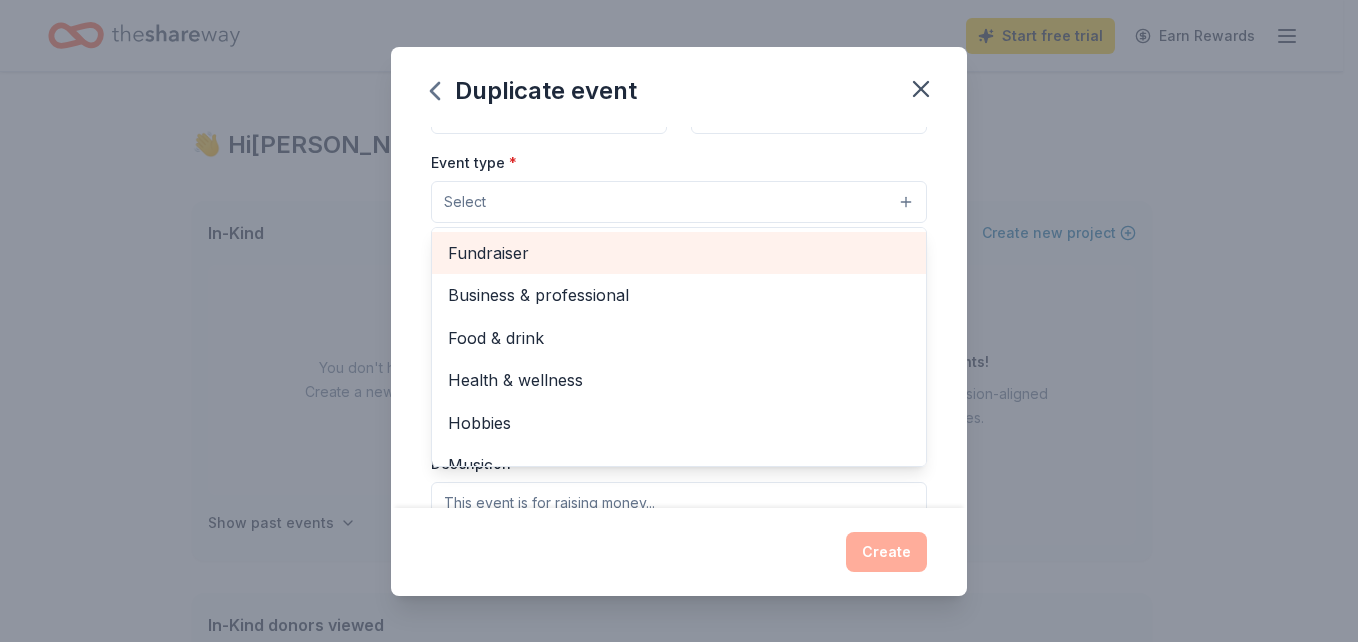 click on "Fundraiser" at bounding box center [679, 253] 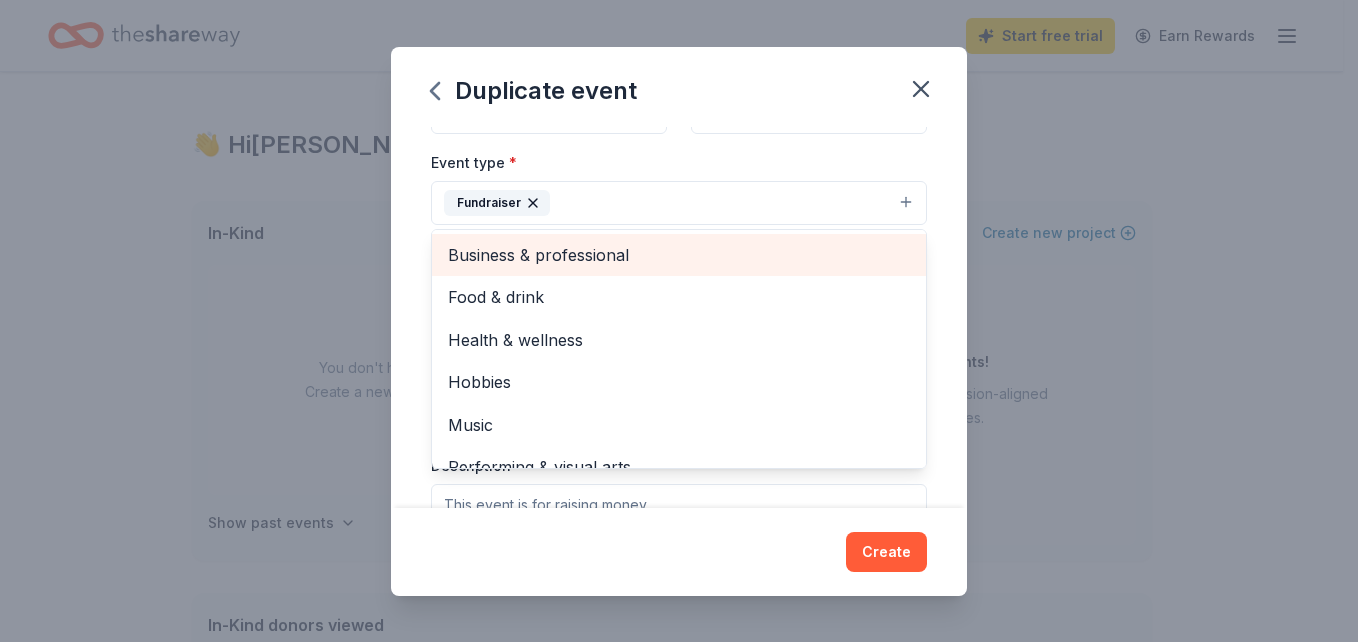 scroll, scrollTop: 24, scrollLeft: 0, axis: vertical 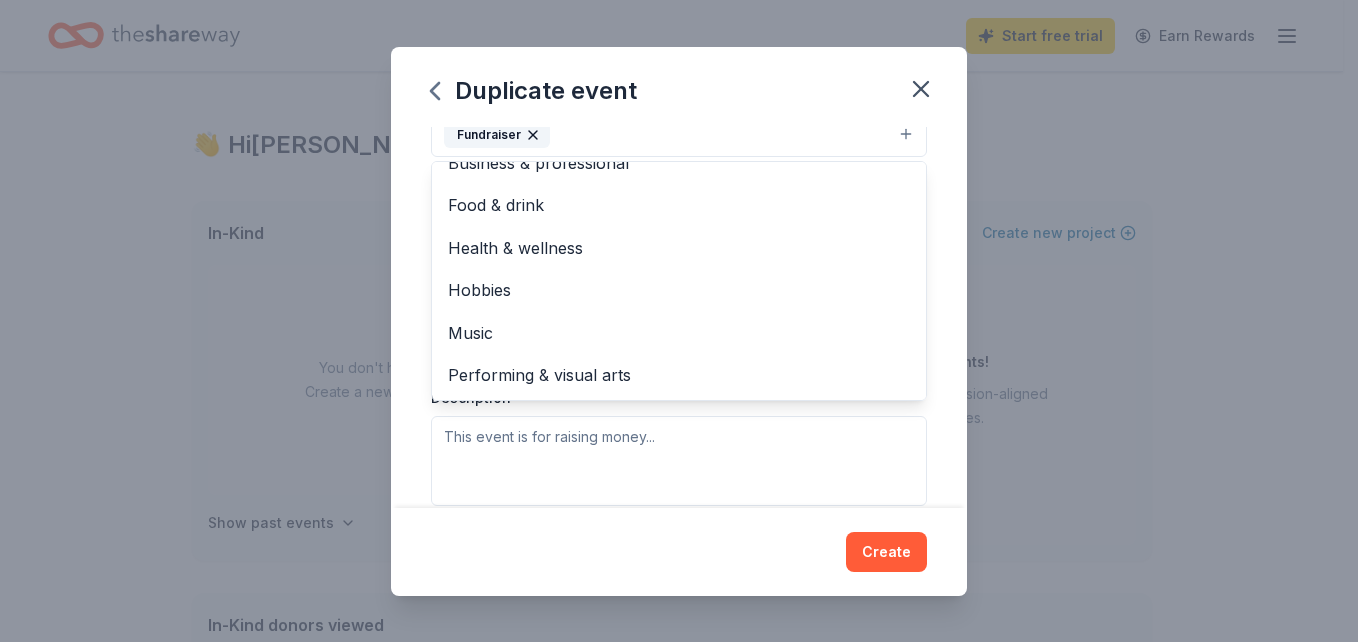 click on "Event type * Fundraiser Business & professional Food & drink Health & wellness Hobbies Music Performing & visual arts Demographic Select We use this information to help brands find events with their target demographic to sponsor their products. Mailing address Apt/unit Description" at bounding box center (679, 293) 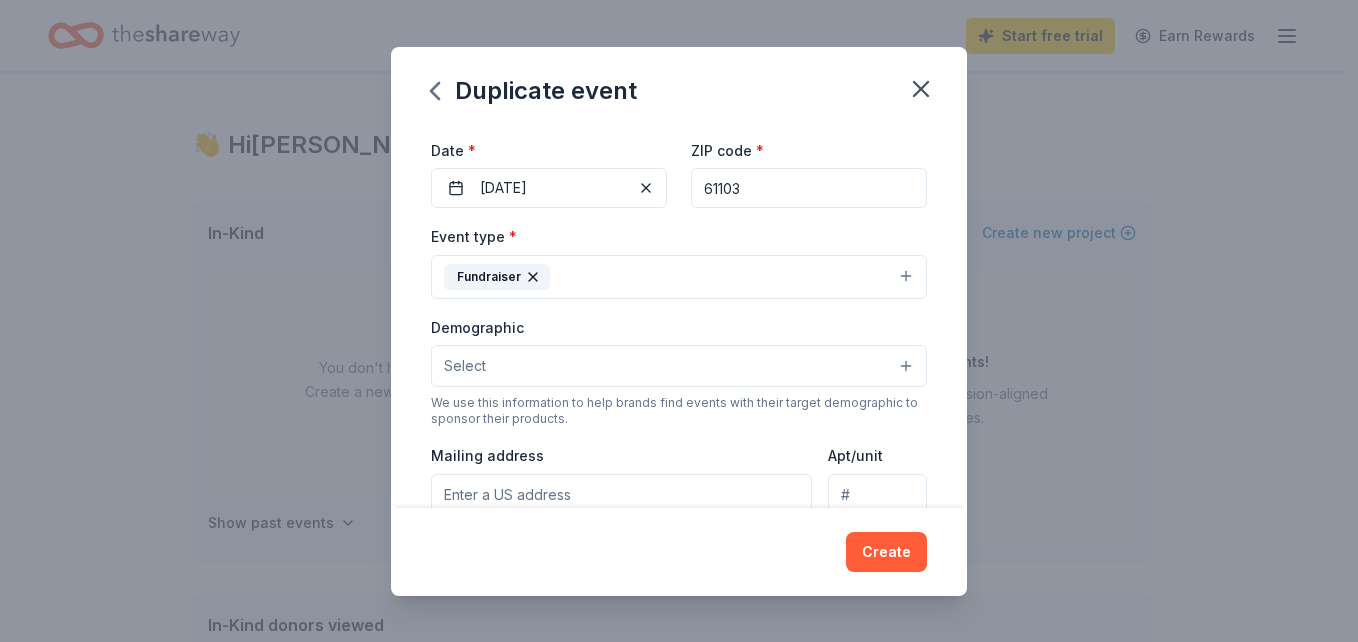 scroll, scrollTop: 161, scrollLeft: 0, axis: vertical 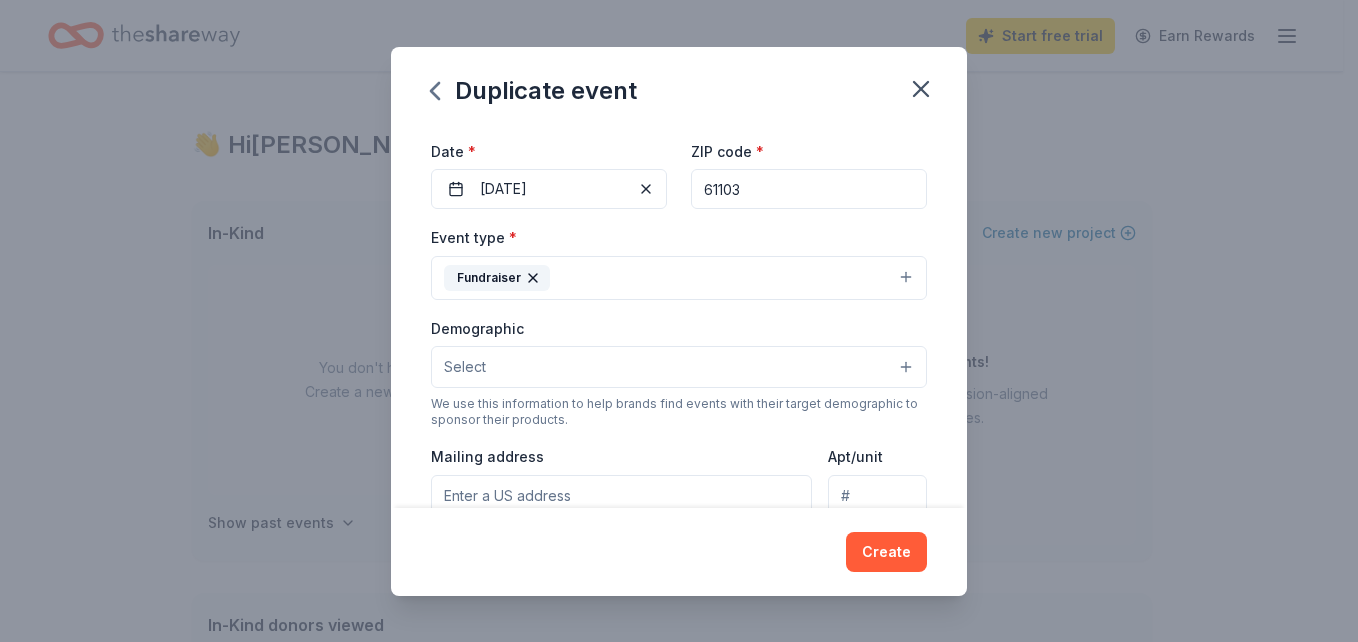 click on "Select" at bounding box center [679, 367] 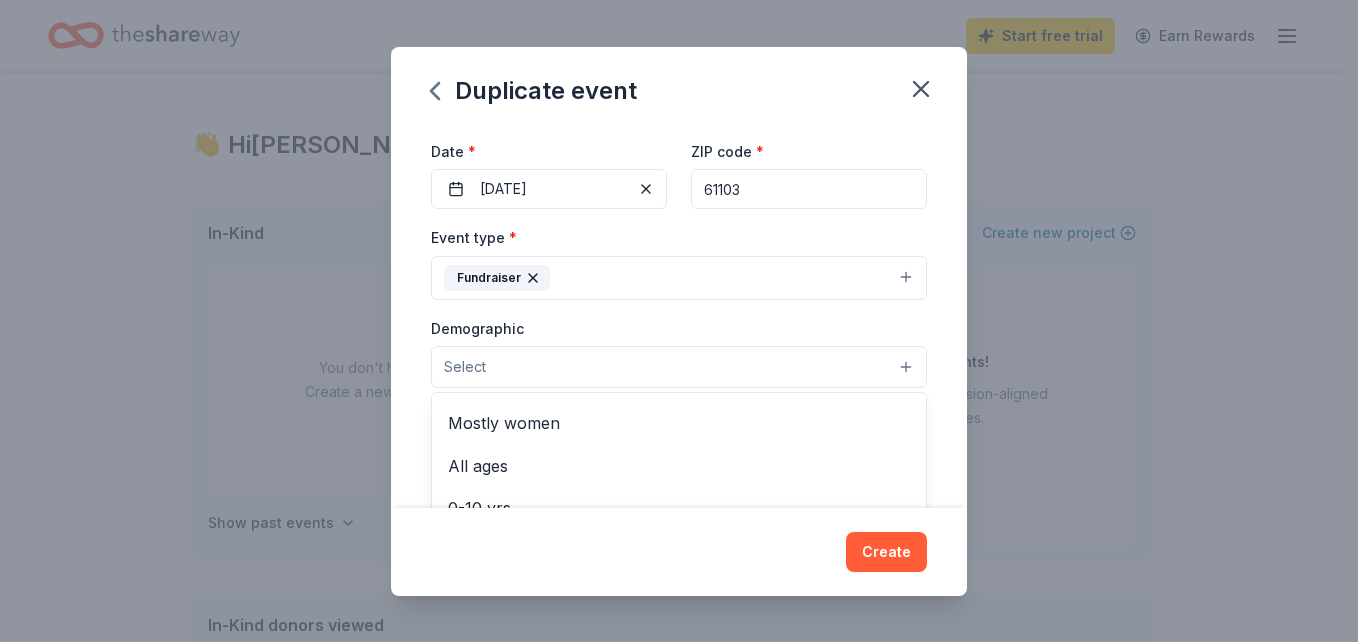 scroll, scrollTop: 53, scrollLeft: 0, axis: vertical 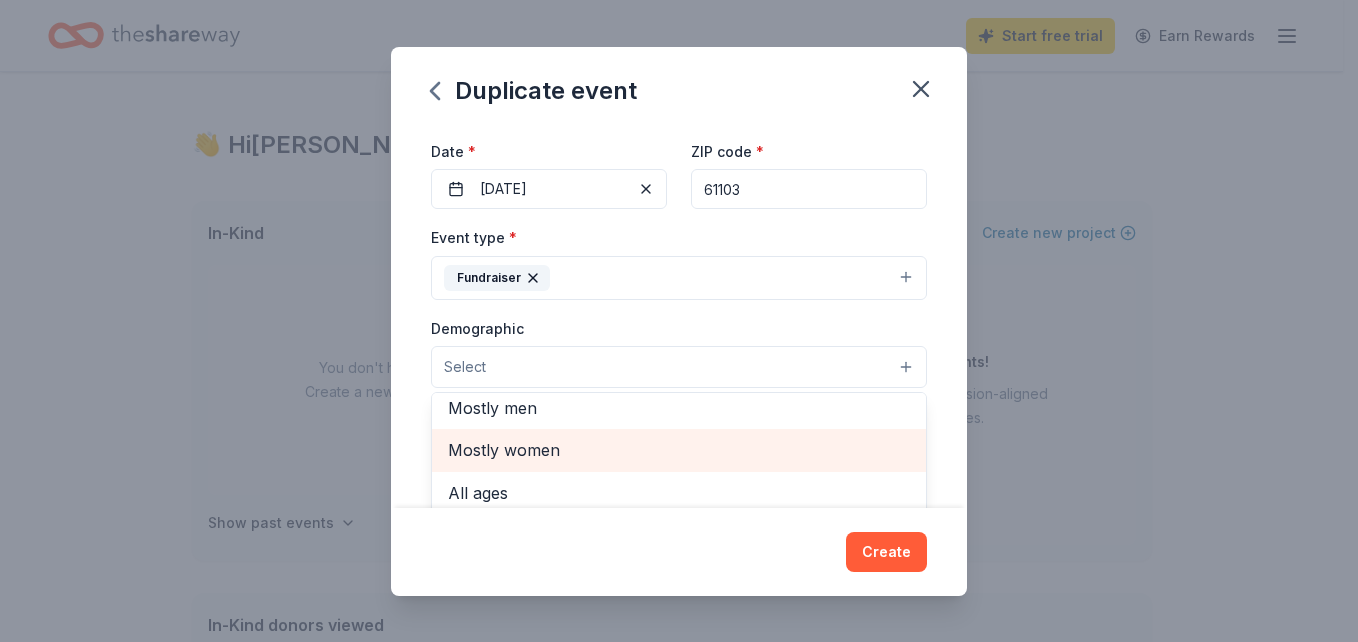 click on "Mostly women" at bounding box center [679, 450] 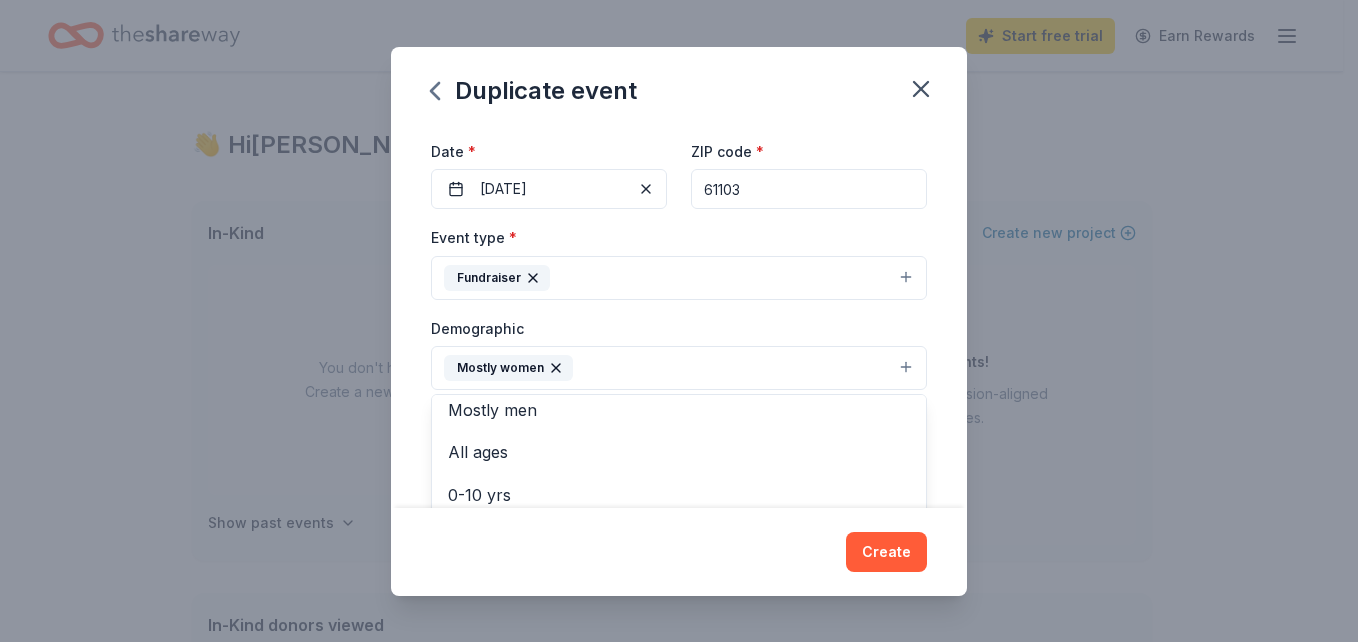 click on "Demographic Mostly women All genders Mostly men All ages 0-10 yrs 10-20 yrs 20-30 yrs 30-40 yrs 40-50 yrs 50-60 yrs 60-70 yrs 70-80 yrs 80+ yrs We use this information to help brands find events with their target demographic to sponsor their products." at bounding box center (679, 373) 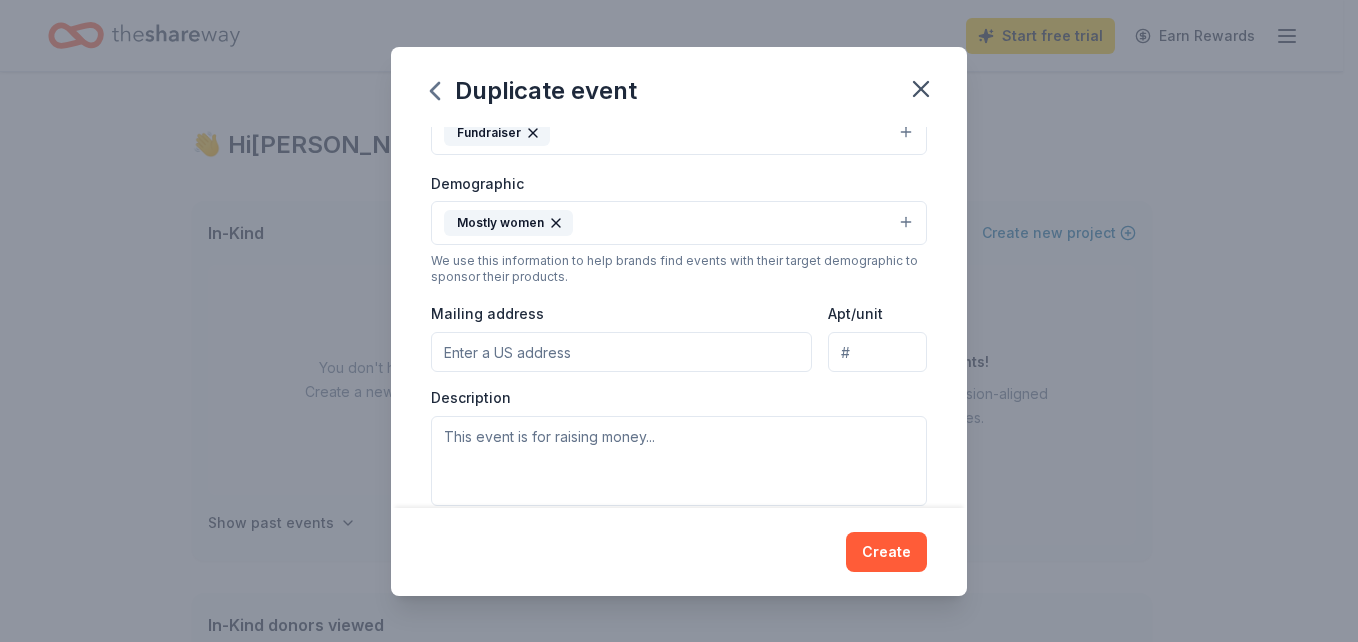 scroll, scrollTop: 308, scrollLeft: 0, axis: vertical 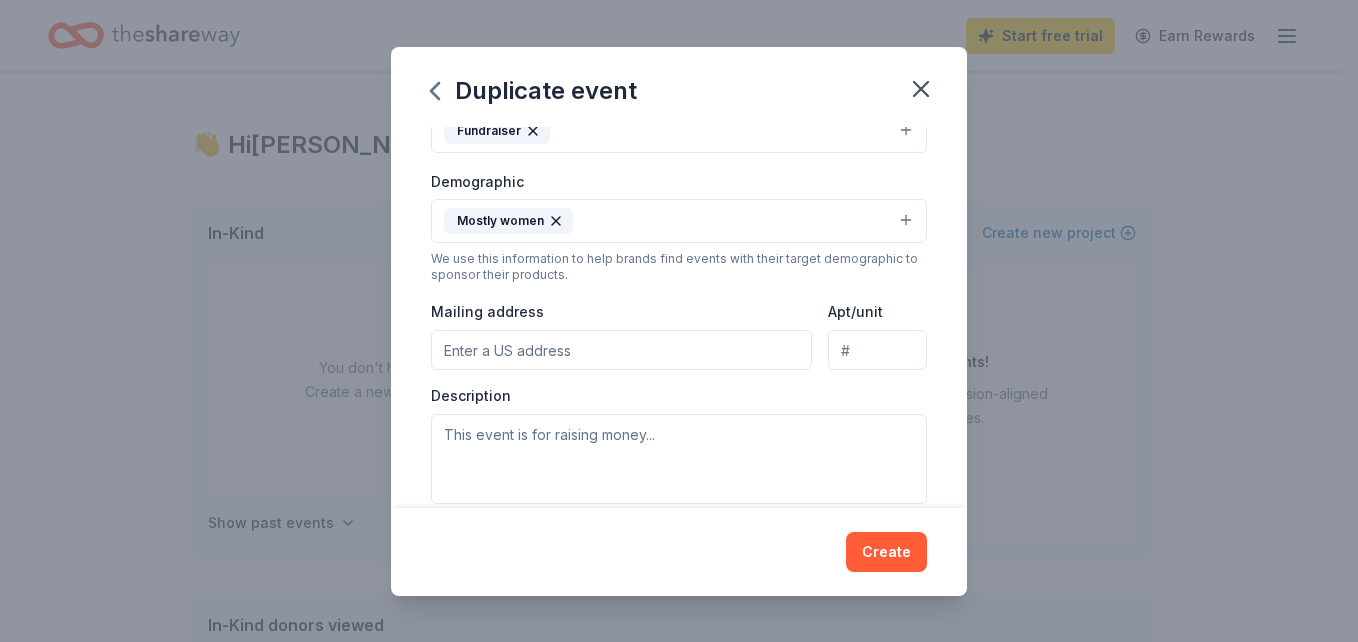 click on "Mailing address" at bounding box center [621, 350] 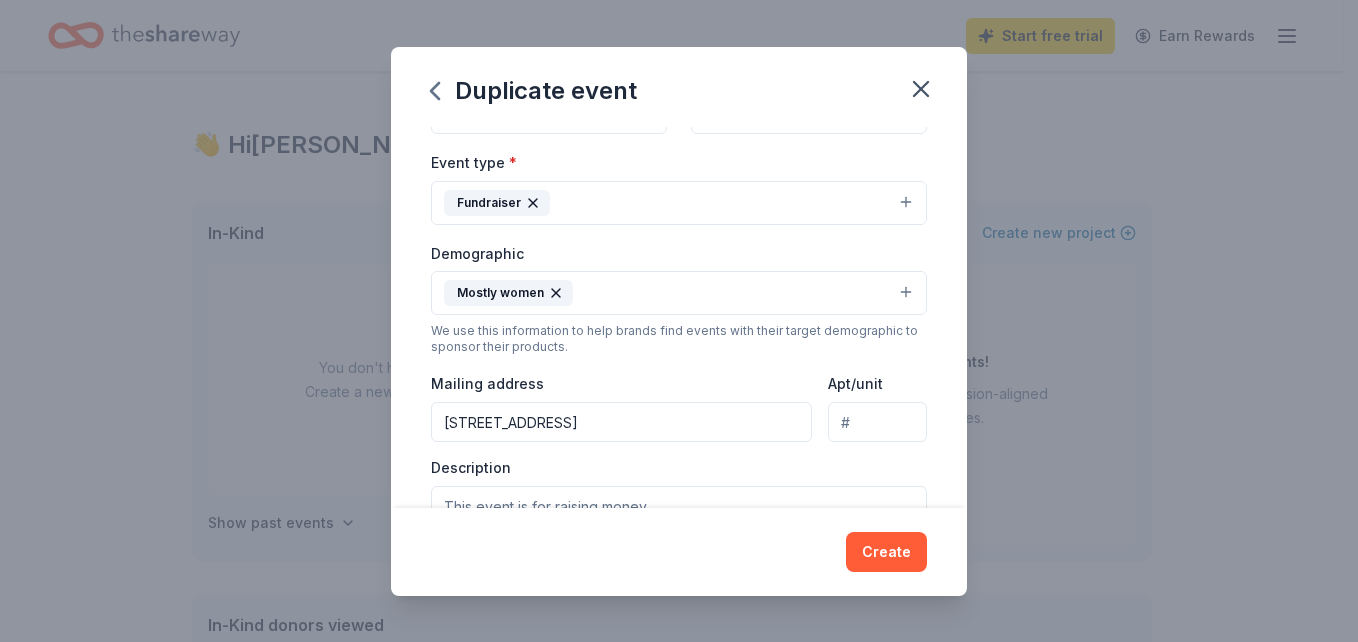 scroll, scrollTop: 243, scrollLeft: 0, axis: vertical 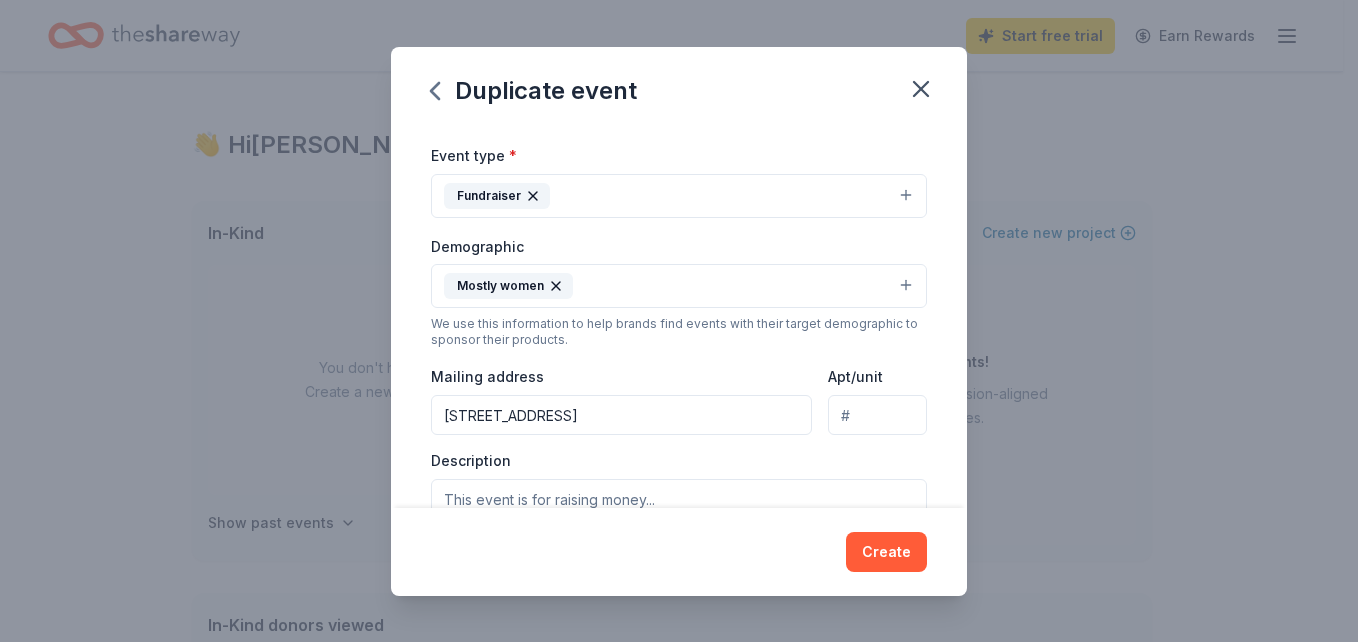click on "6706 SW 54th Ave." at bounding box center [621, 415] 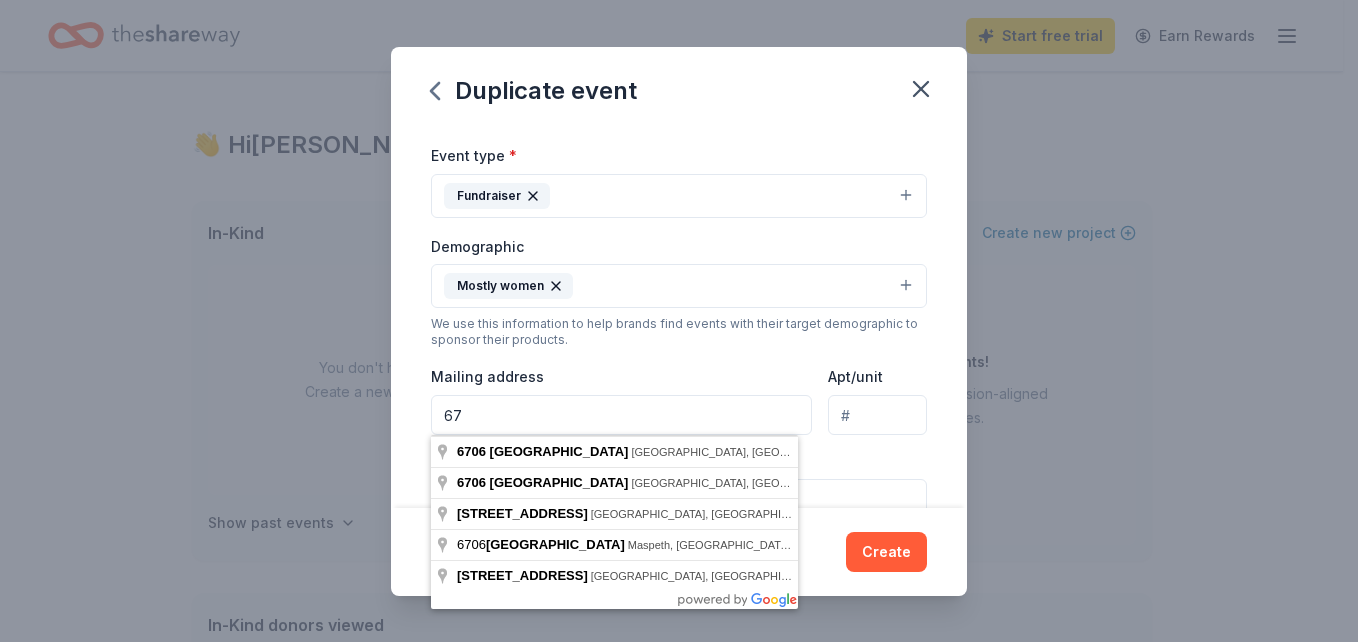 type on "6" 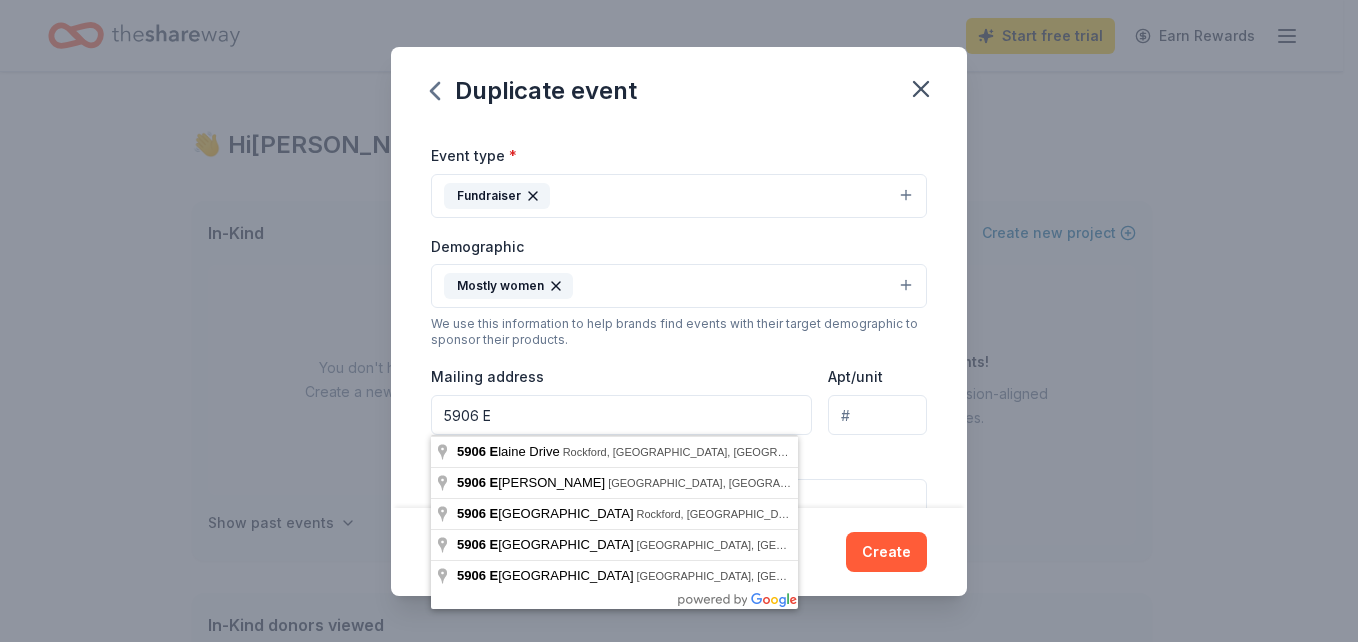 type on "5906 Elaine Drive" 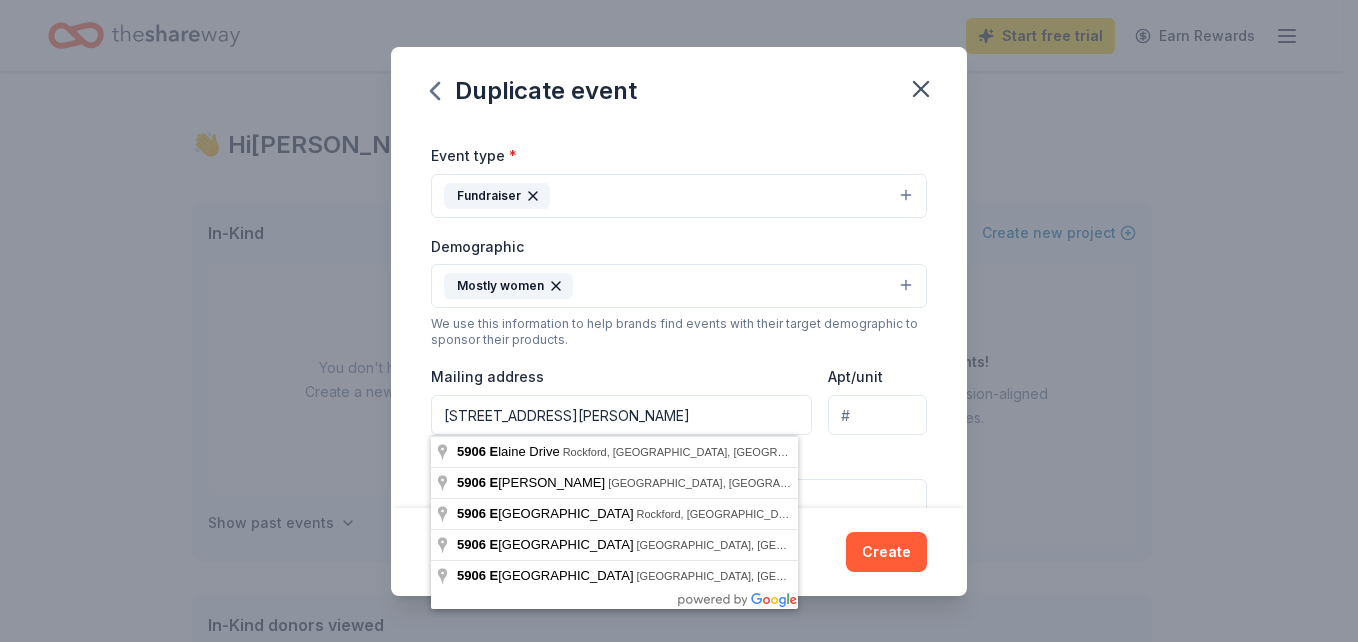 type on "Suite 103" 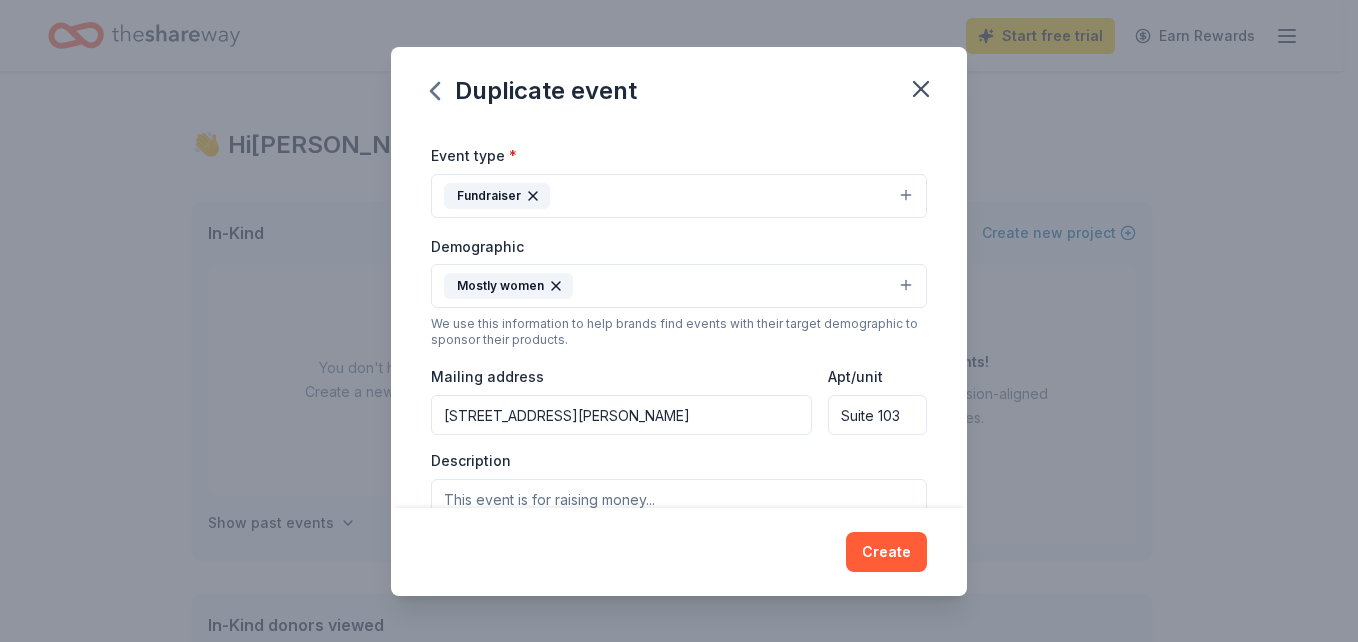 type on "5906 Elaine Drive, Rockford, IL, 61108" 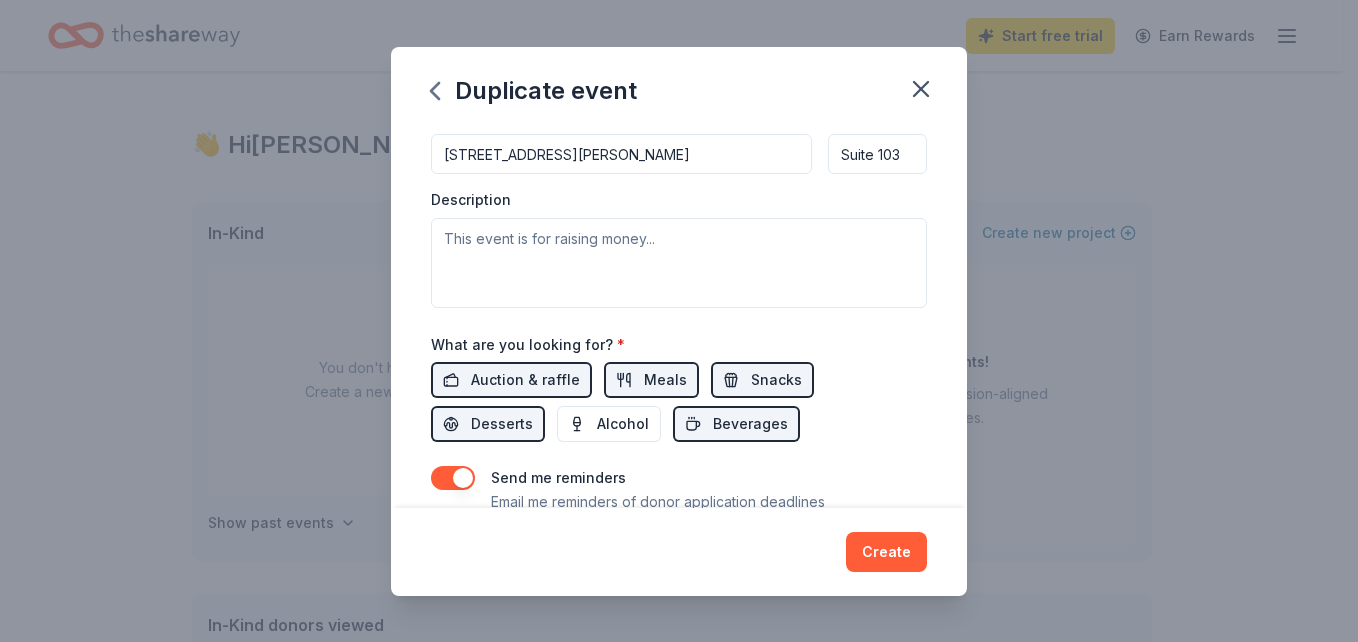 scroll, scrollTop: 503, scrollLeft: 0, axis: vertical 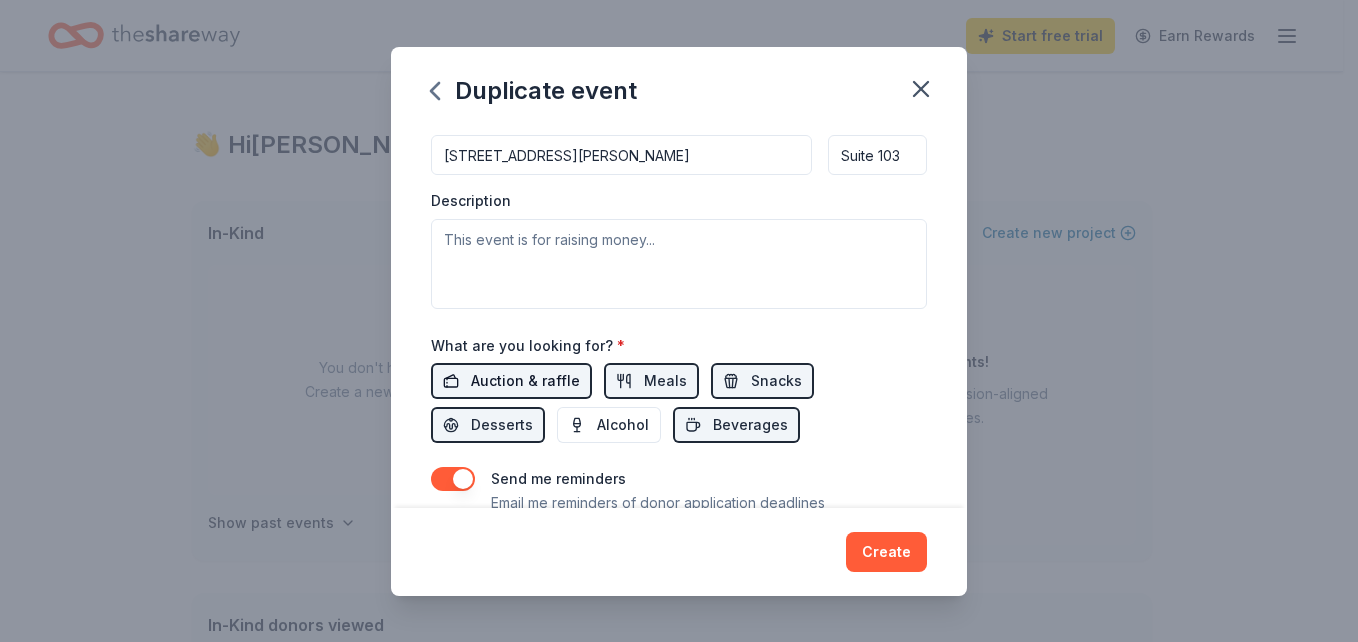 click on "Auction & raffle" at bounding box center (525, 381) 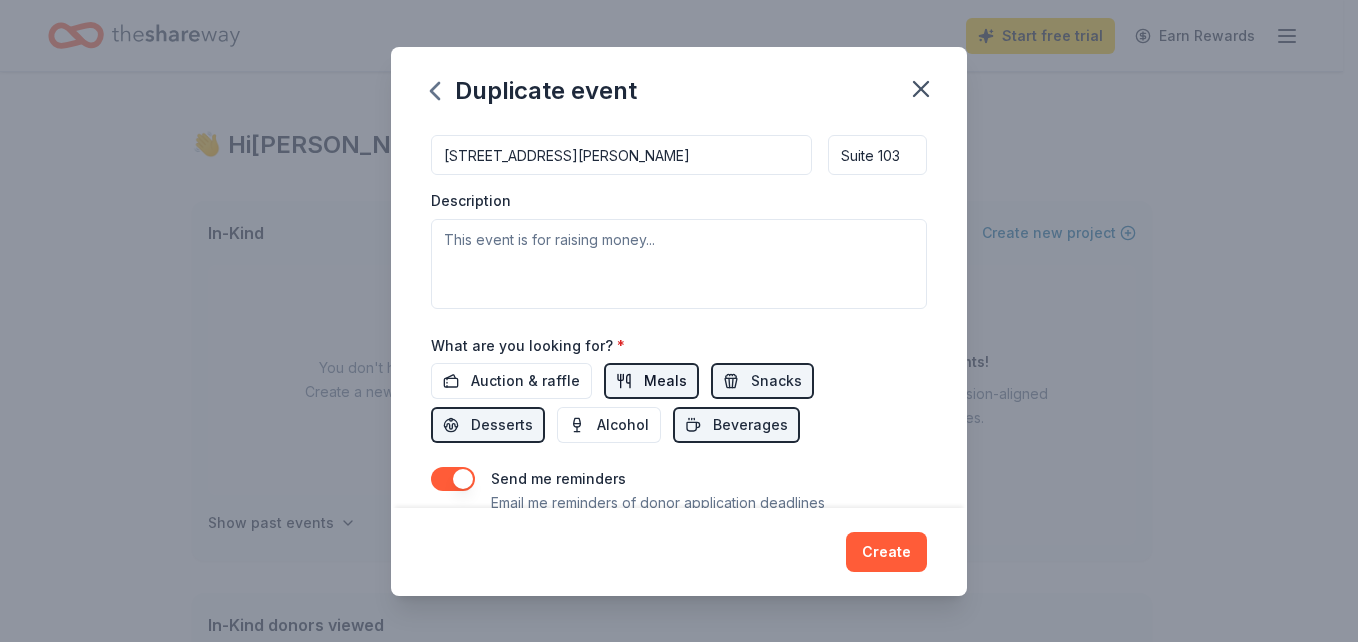 click on "Meals" at bounding box center (665, 381) 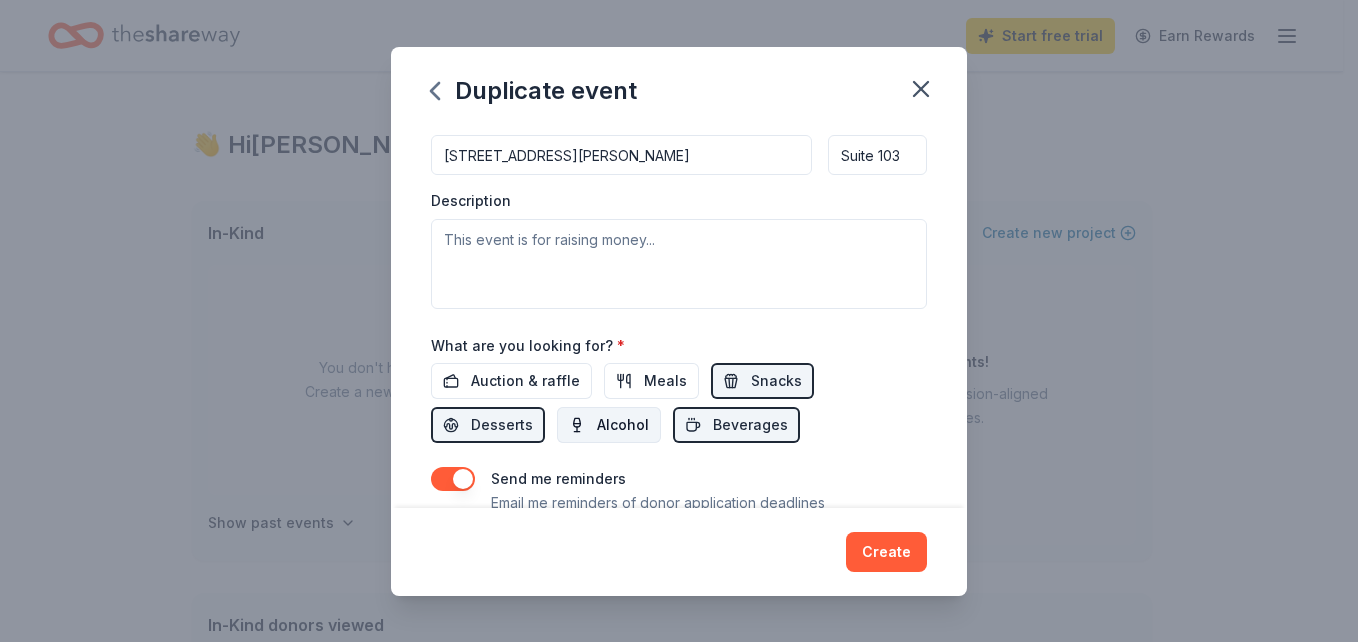 click on "Alcohol" at bounding box center (609, 425) 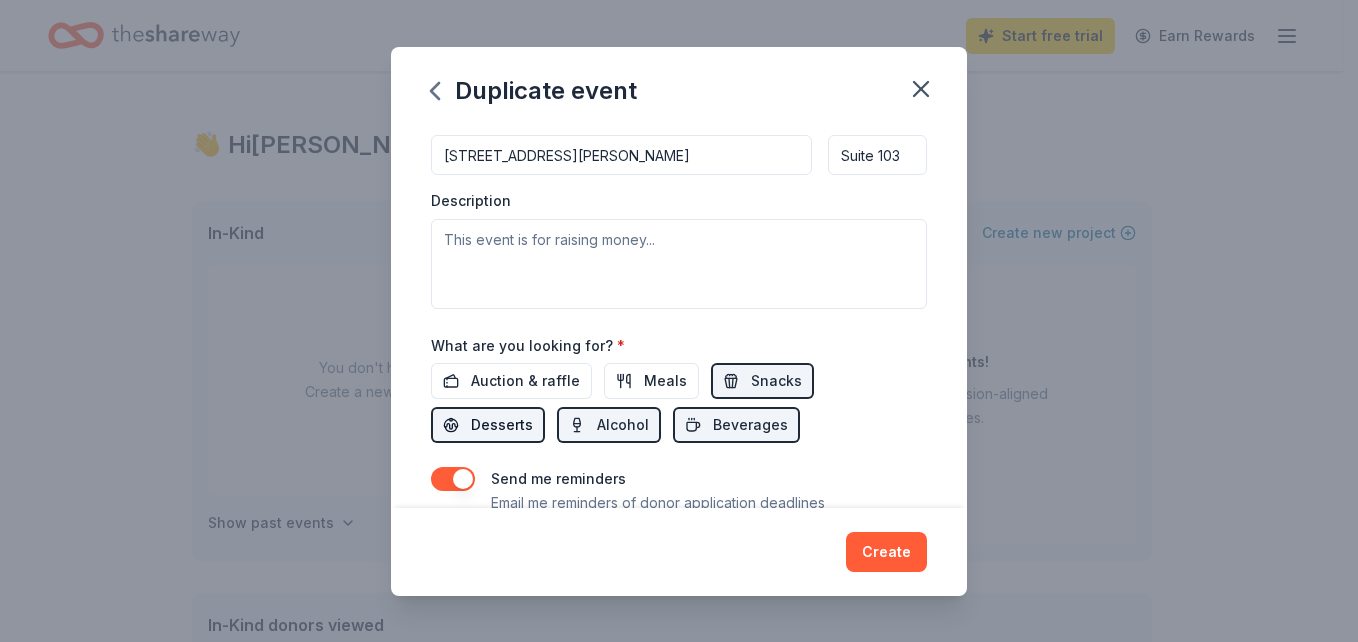 click on "Desserts" at bounding box center [502, 425] 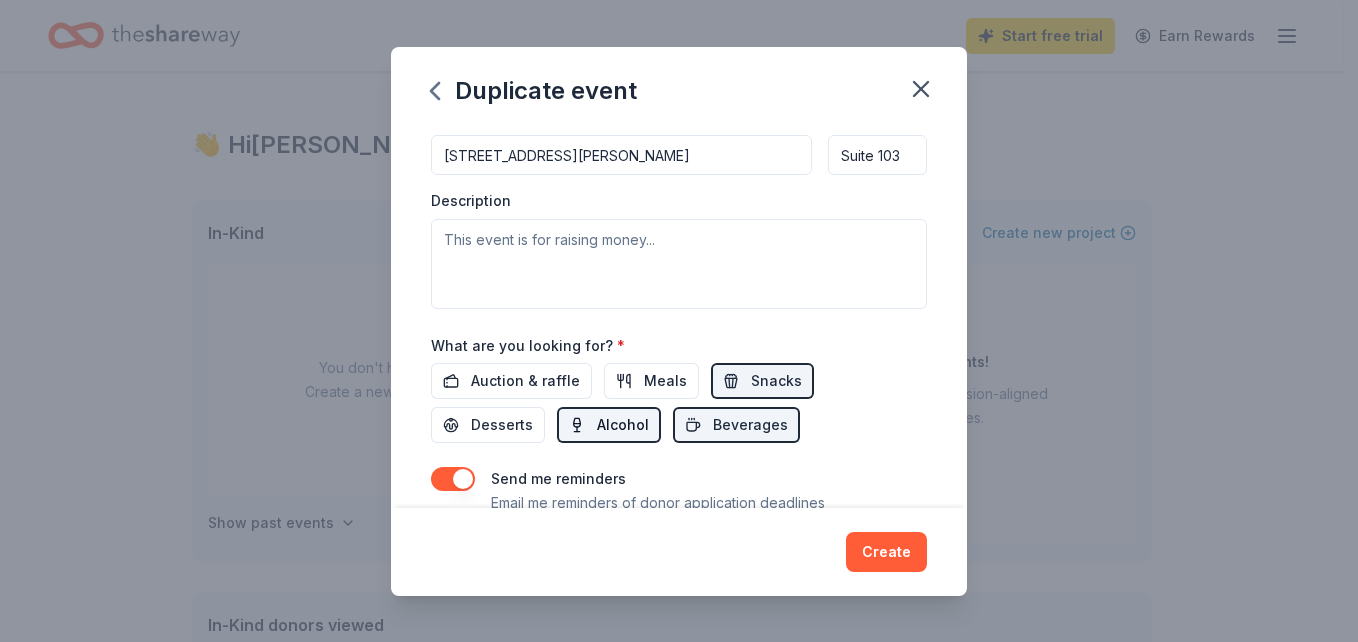 click on "Alcohol" at bounding box center [623, 425] 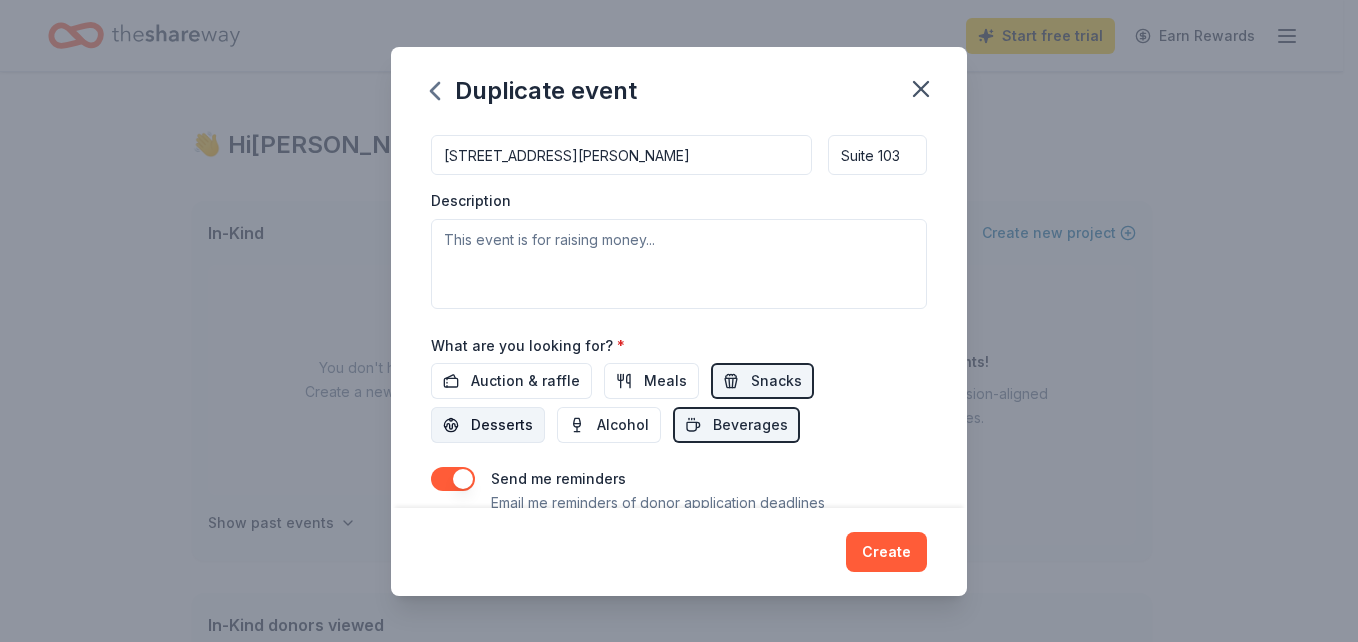 click on "Desserts" at bounding box center [502, 425] 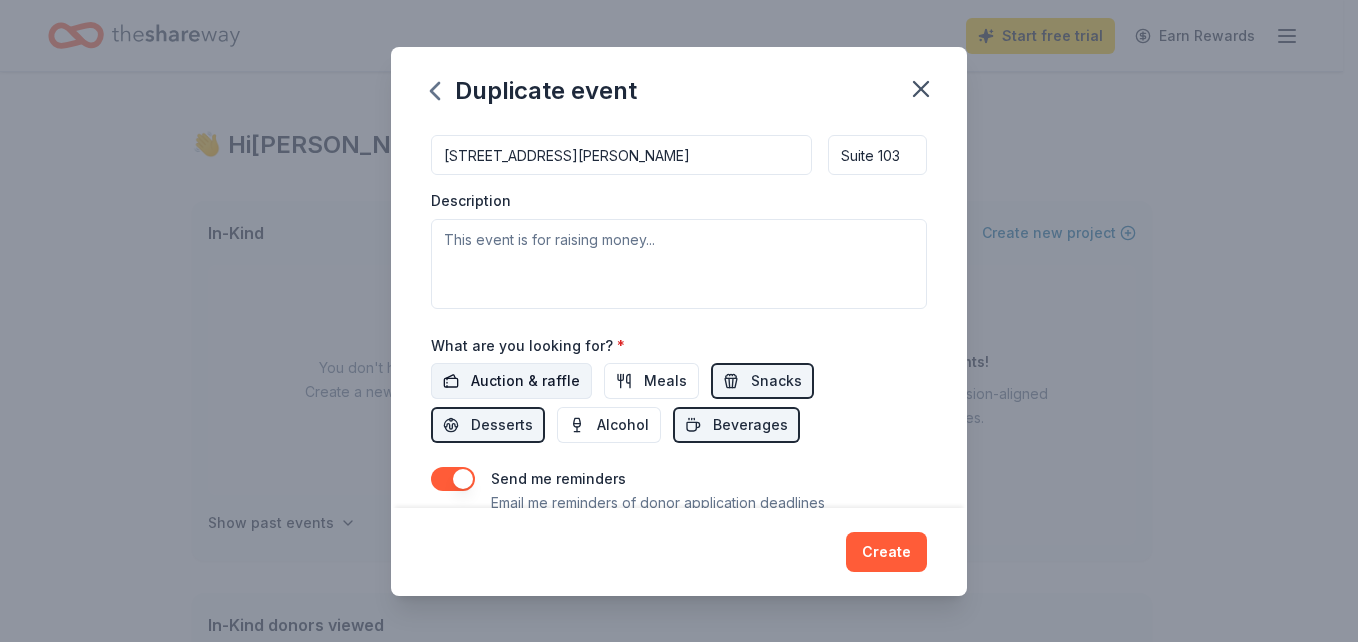 click on "Auction & raffle" at bounding box center (525, 381) 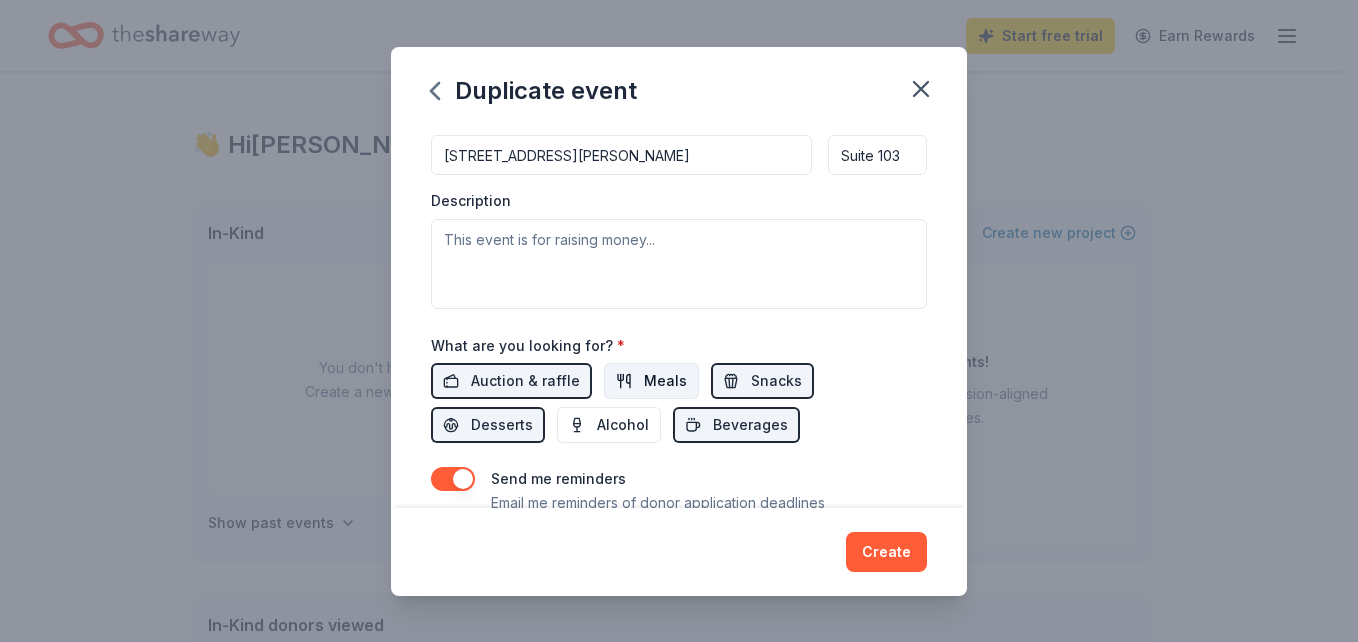 click on "Meals" at bounding box center [651, 381] 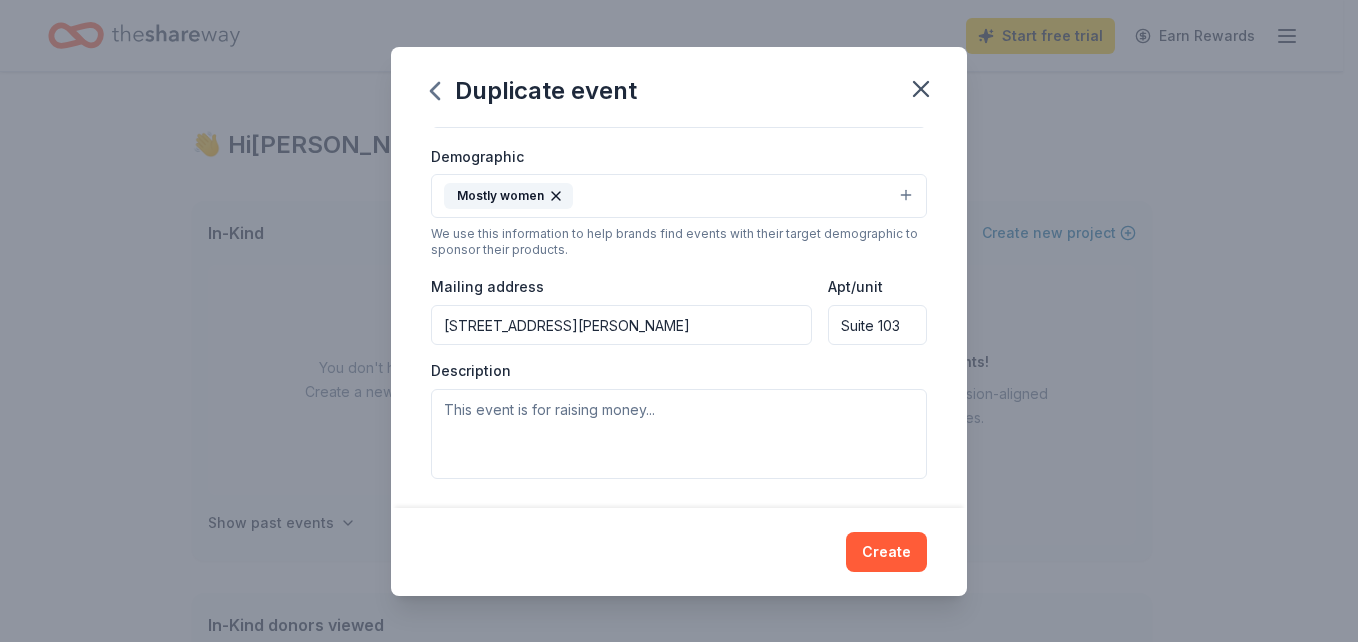 scroll, scrollTop: 332, scrollLeft: 0, axis: vertical 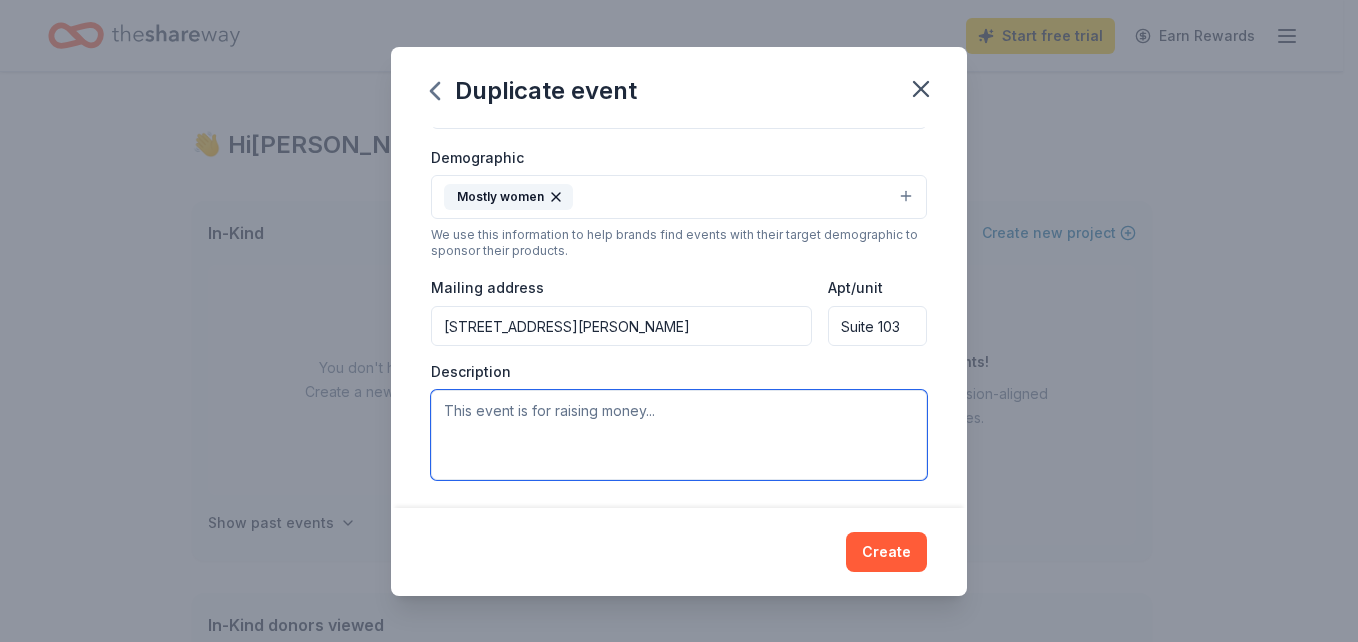 click at bounding box center (679, 435) 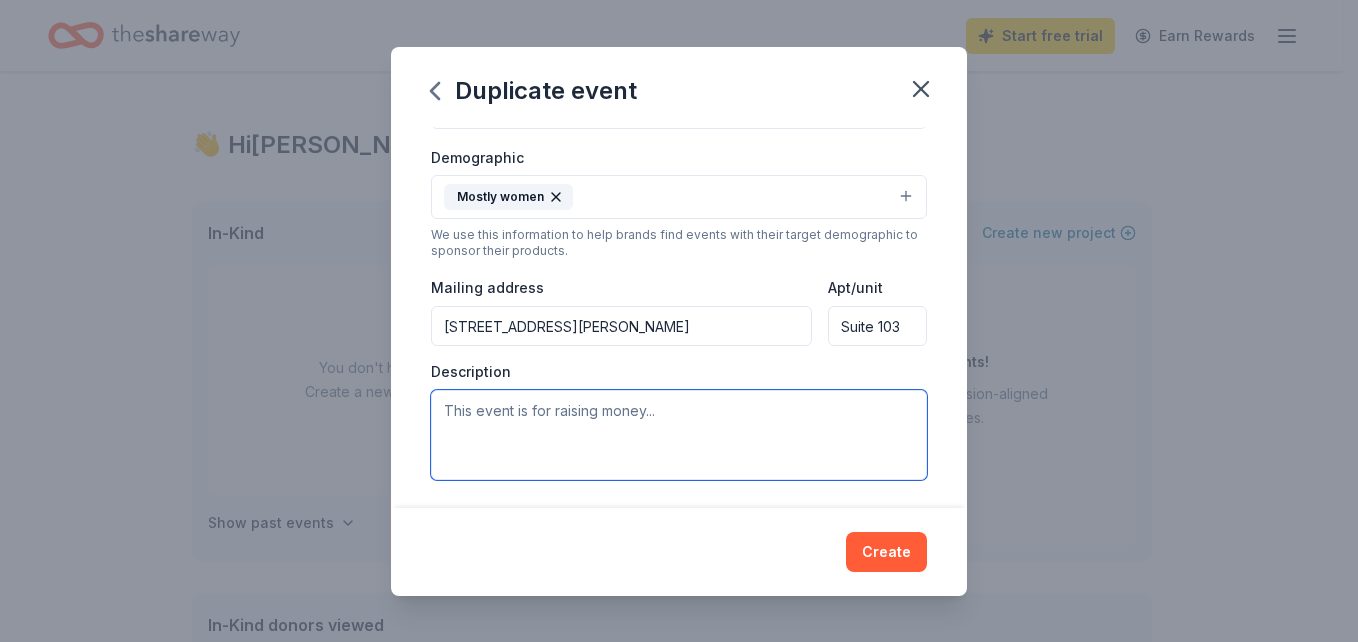 paste on "The Climb is the world’s largest event raising funds and awareness for the mental health of new families. This event is organized by local volunteers and created by Postpartum Support International (PSI), a non-profit organization. It is the vision of PSI and The Climb that every parent and family worldwide will have access to information, social support, and informed professional care to deal with mental health issues related to childbearing." 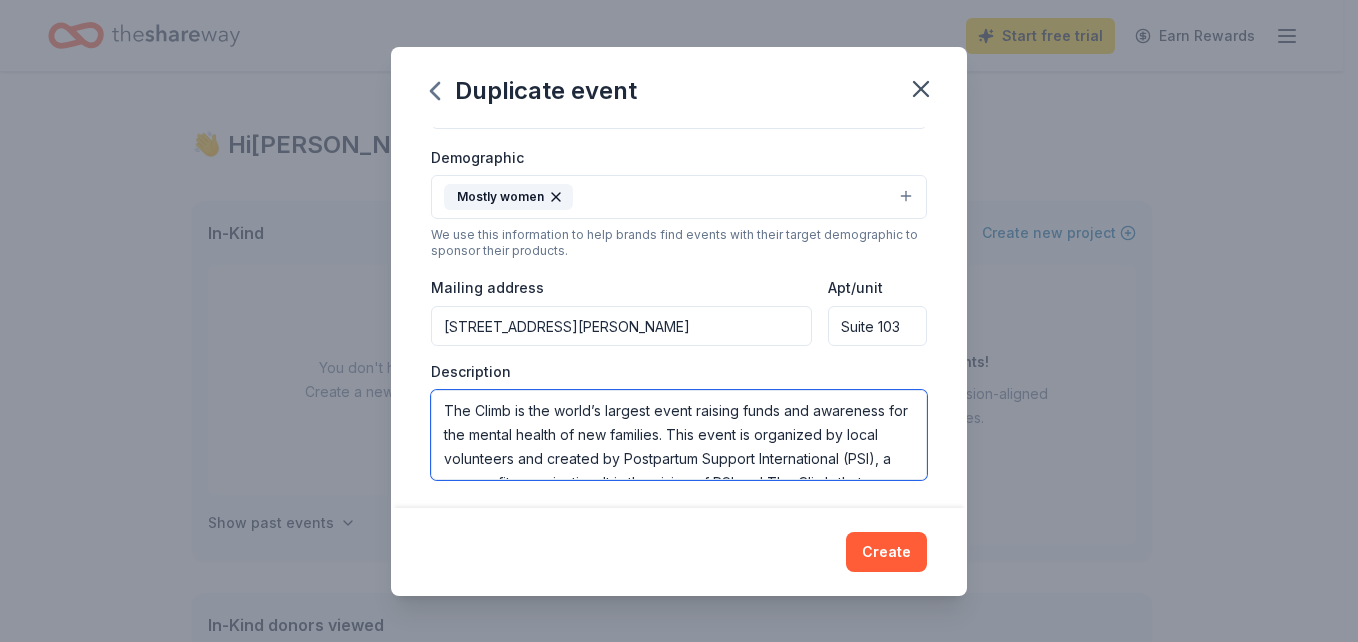 scroll, scrollTop: 0, scrollLeft: 0, axis: both 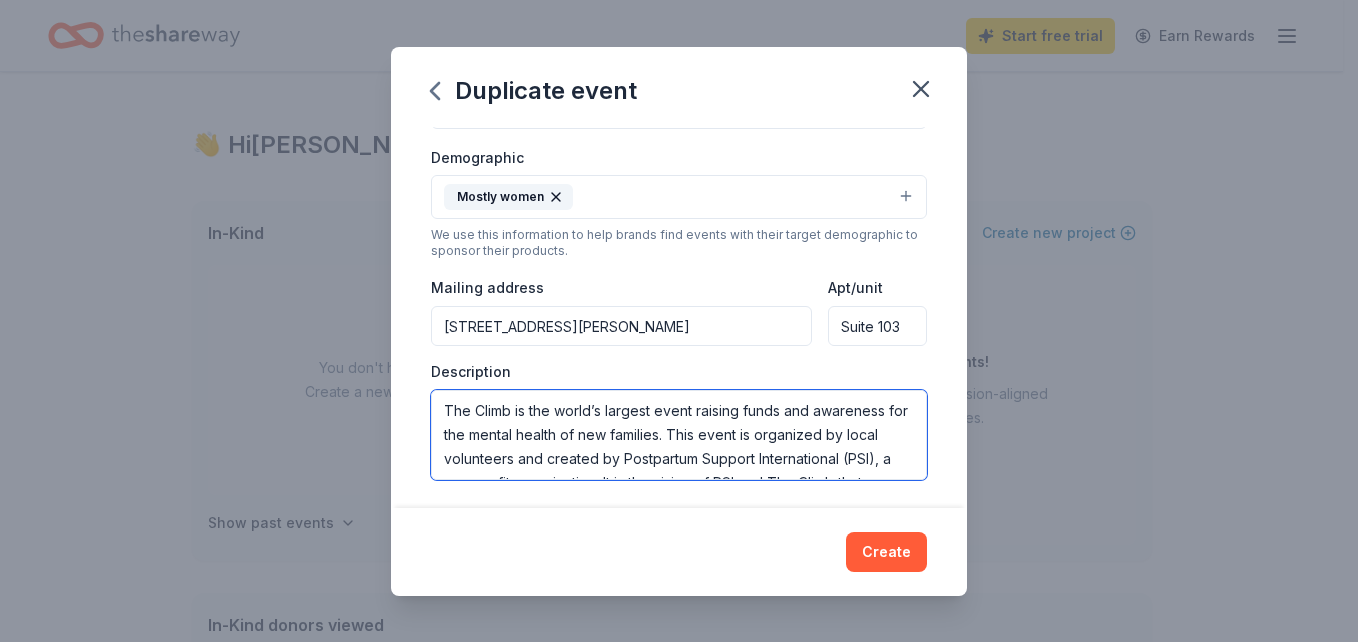 click on "The Climb is the world’s largest event raising funds and awareness for the mental health of new families. This event is organized by local volunteers and created by Postpartum Support International (PSI), a non-profit organization. It is the vision of PSI and The Climb that every parent and family worldwide will have access to information, social support, and informed professional care to deal with mental health issues related to childbearing." at bounding box center [679, 435] 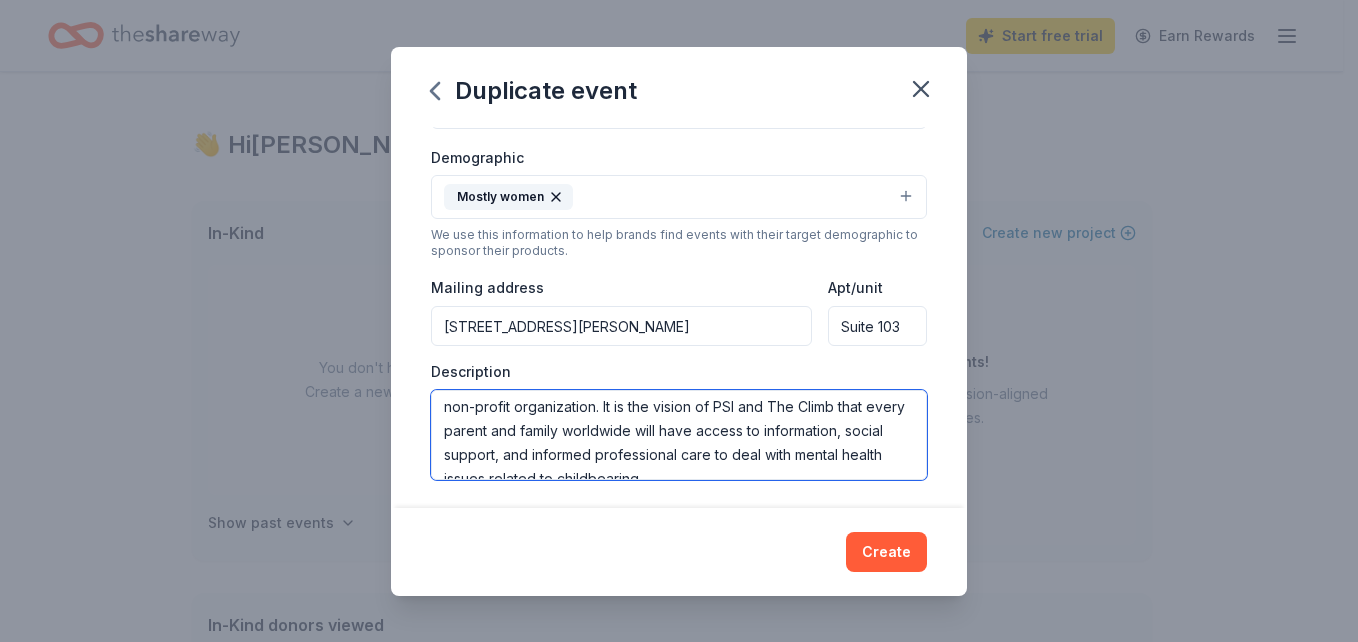 scroll, scrollTop: 96, scrollLeft: 0, axis: vertical 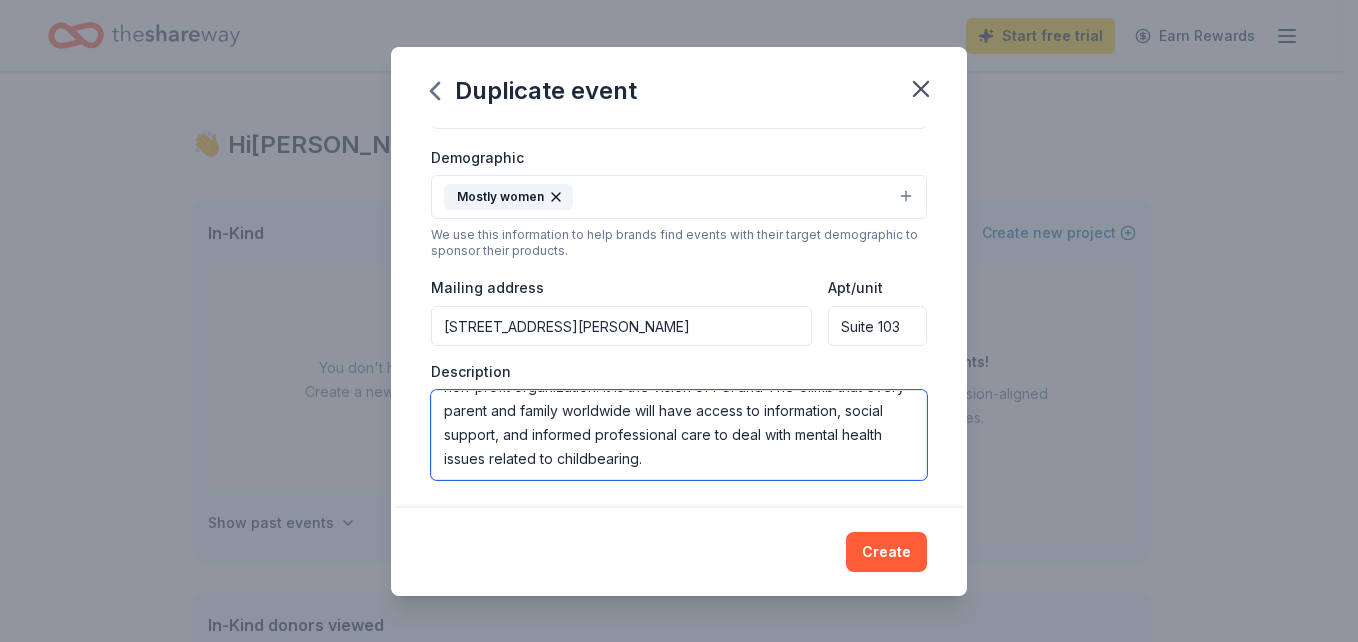 click on "The Climb is the world’s largest event raising funds and awareness for the mental health of new families. This event is organized by local volunteers and created by Postpartum Support International (PSI), a non-profit organization. It is the vision of PSI and The Climb that every parent and family worldwide will have access to information, social support, and informed professional care to deal with mental health issues related to childbearing." at bounding box center (679, 435) 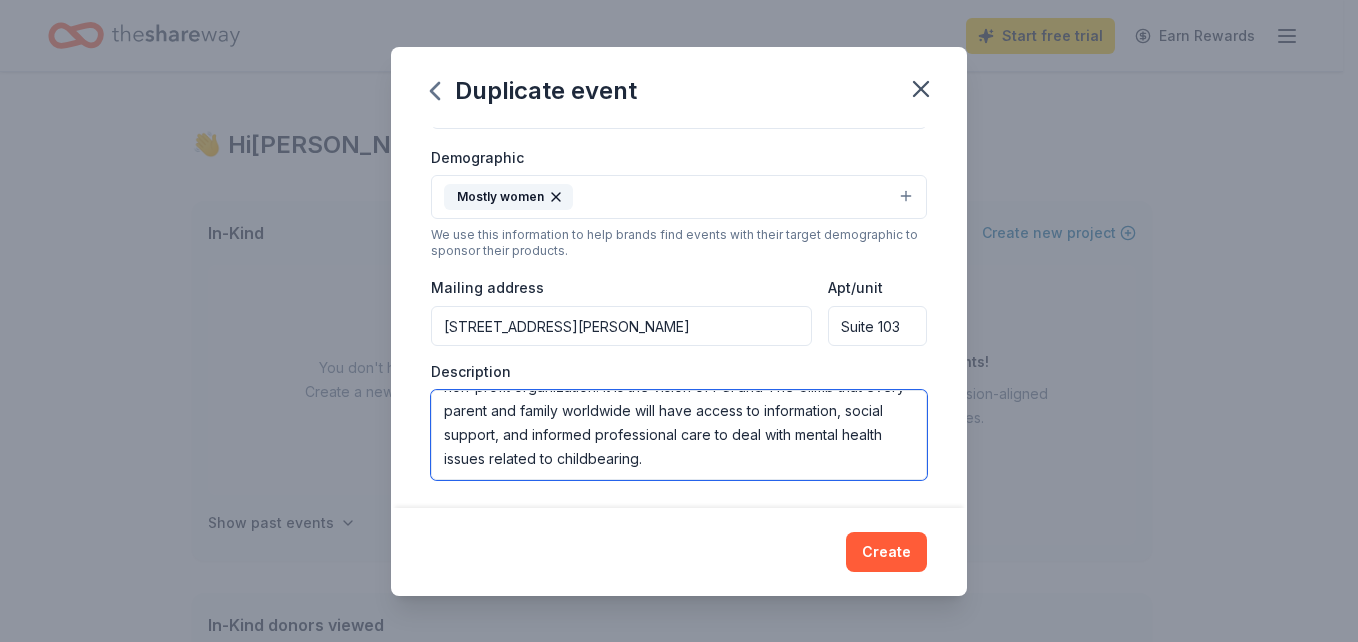 paste on "Funds are used to train providers, to screen pregnant and postpartum parents for PMHD, and to refer these patients to peer help lines, PSI support groups, and trained local providers." 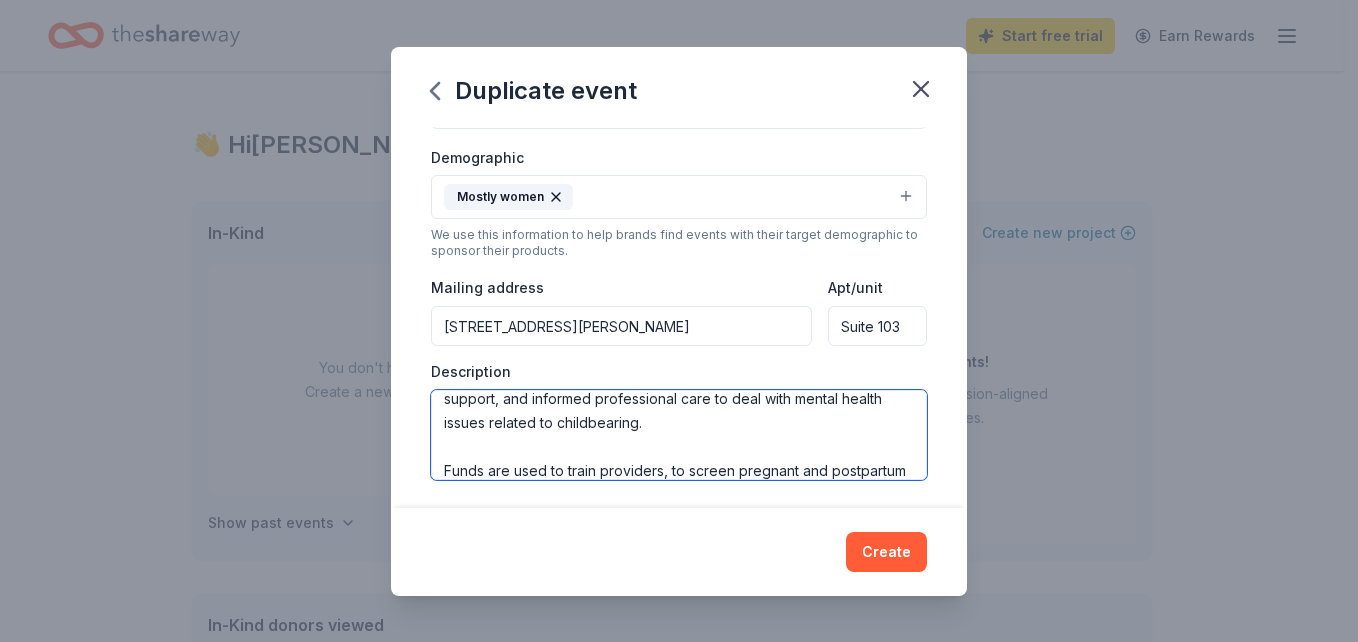 scroll, scrollTop: 180, scrollLeft: 0, axis: vertical 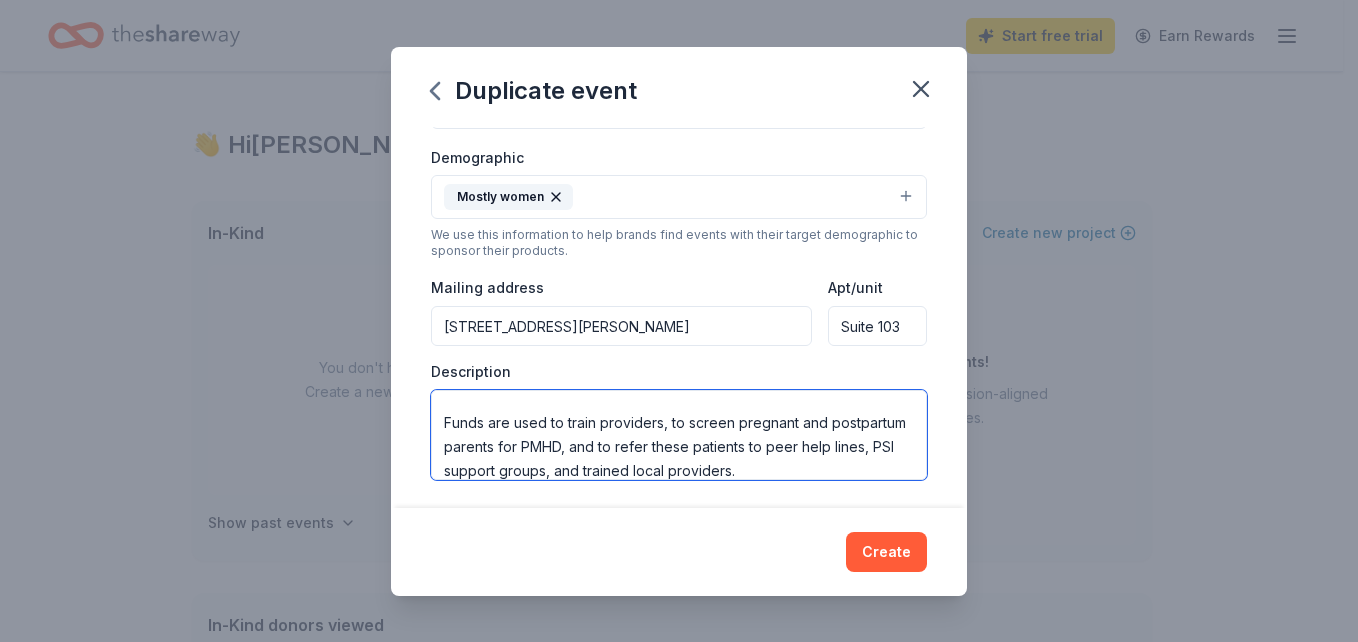 click on "The Climb is the world’s largest event raising funds and awareness for the mental health of new families. This event is organized by local volunteers and created by Postpartum Support International (PSI), a non-profit organization. It is the vision of PSI and The Climb that every parent and family worldwide will have access to information, social support, and informed professional care to deal with mental health issues related to childbearing.
Funds are used to train providers, to screen pregnant and postpartum parents for PMHD, and to refer these patients to peer help lines, PSI support groups, and trained local providers." at bounding box center [679, 435] 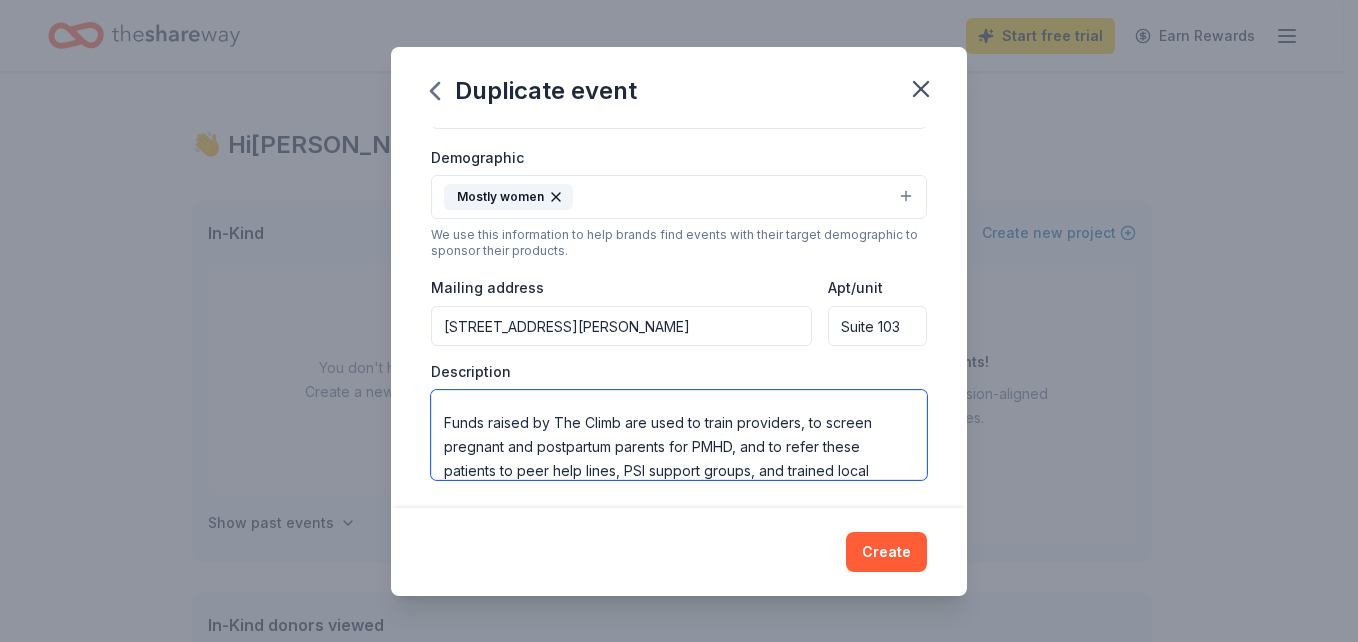 scroll, scrollTop: 188, scrollLeft: 0, axis: vertical 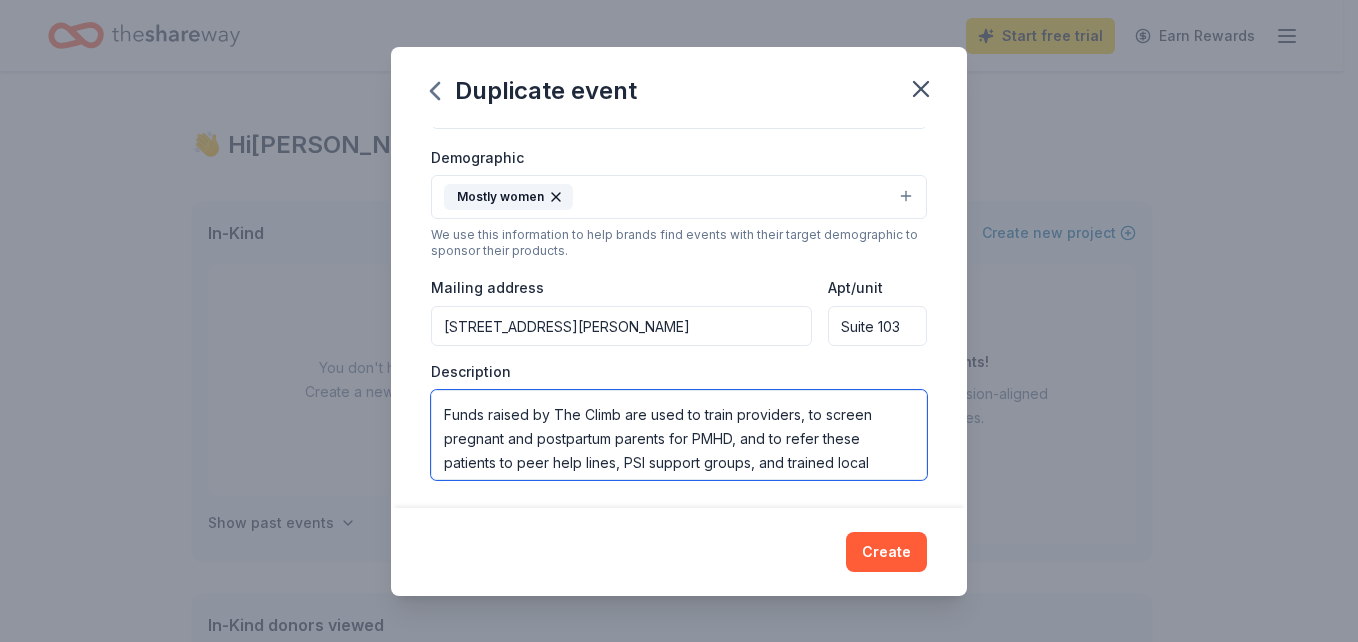 click on "The Climb is the world’s largest event raising funds and awareness for the mental health of new families. This event is organized by local volunteers and created by Postpartum Support International (PSI), a non-profit organization. It is the vision of PSI and The Climb that every parent and family worldwide will have access to information, social support, and informed professional care to deal with mental health issues related to childbearing.
Funds raised by The Climb are used to train providers, to screen pregnant and postpartum parents for PMHD, and to refer these patients to peer help lines, PSI support groups, and trained local providers." at bounding box center [679, 435] 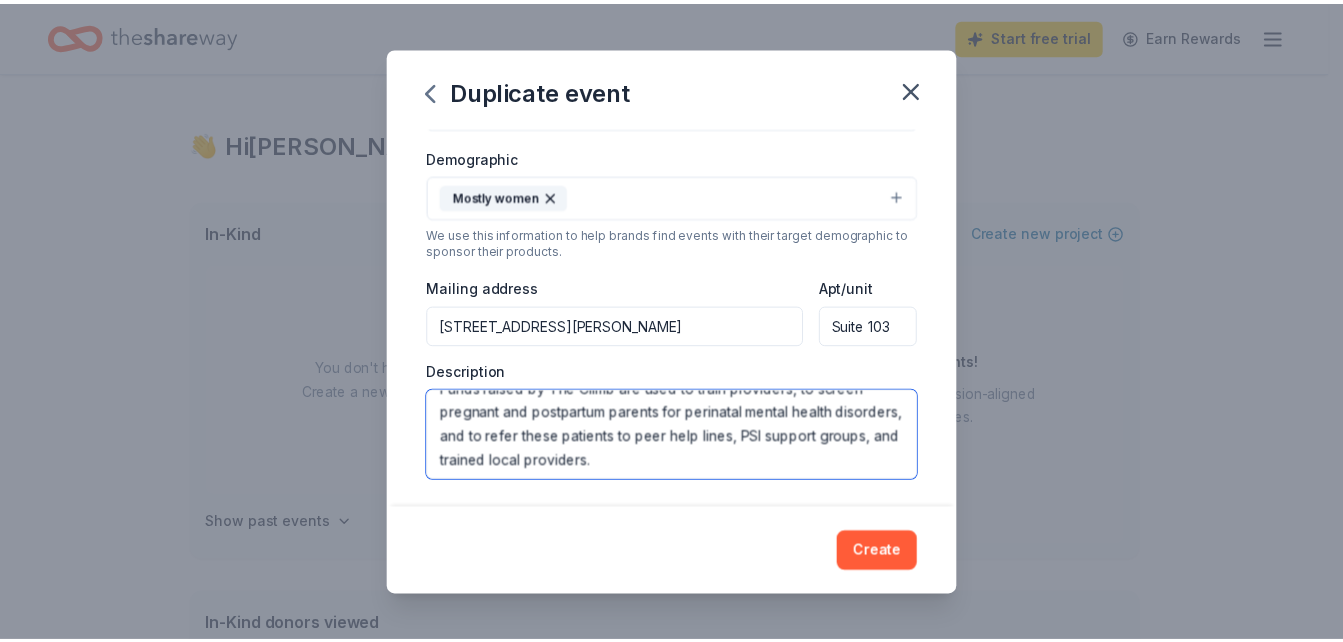 scroll, scrollTop: 216, scrollLeft: 0, axis: vertical 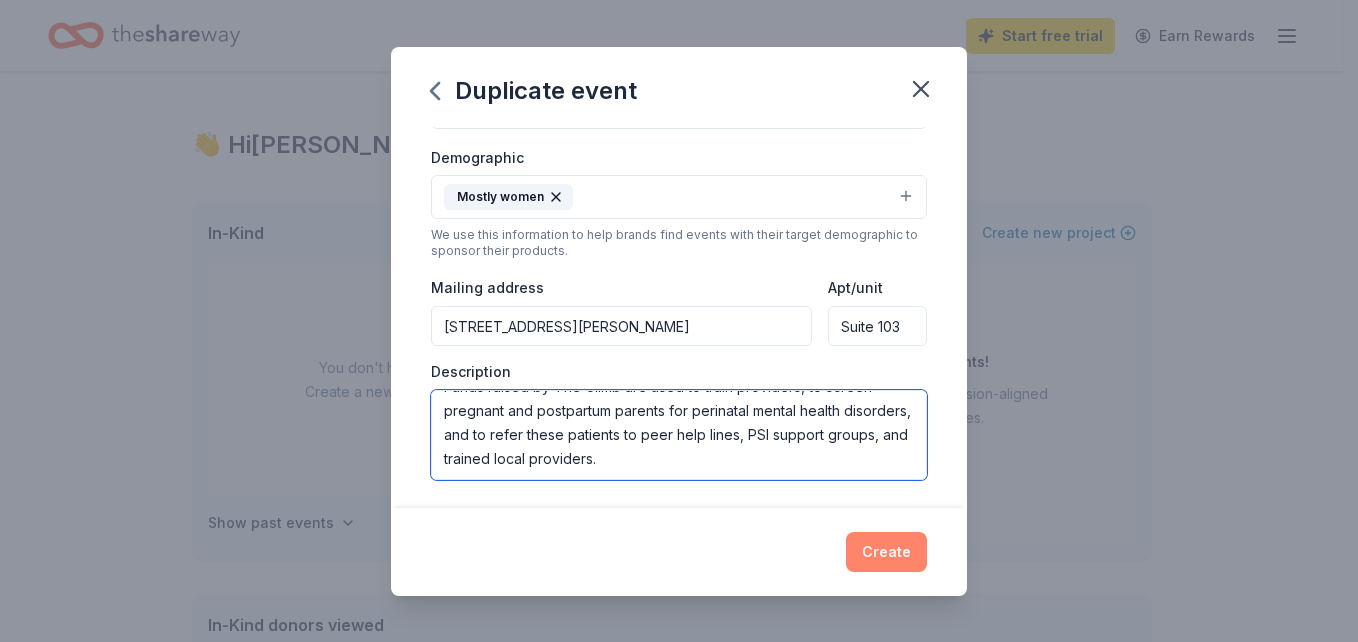 type on "The Climb is the world’s largest event raising funds and awareness for the mental health of new families. This event is organized by local volunteers and created by Postpartum Support International (PSI), a non-profit organization. It is the vision of PSI and The Climb that every parent and family worldwide will have access to information, social support, and informed professional care to deal with mental health issues related to childbearing.
Funds raised by The Climb are used to train providers, to screen pregnant and postpartum parents for perinatal mental health disorders, and to refer these patients to peer help lines, PSI support groups, and trained local providers." 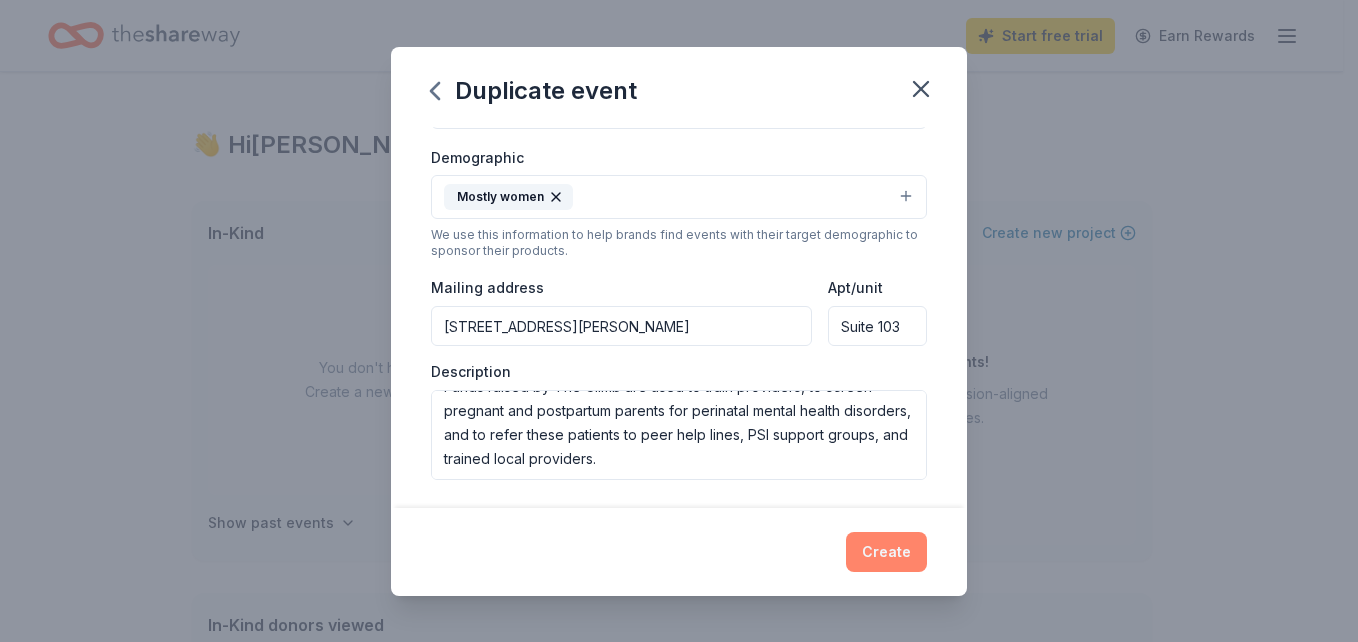 click on "Create" at bounding box center (886, 552) 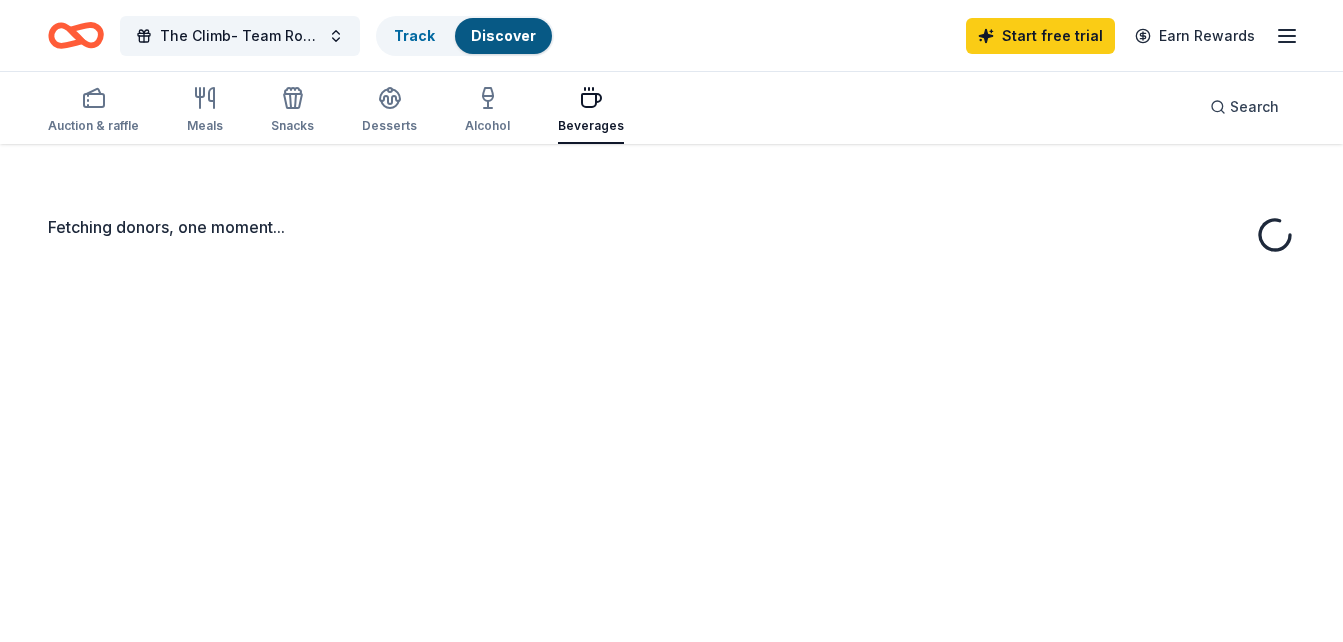scroll, scrollTop: 32, scrollLeft: 0, axis: vertical 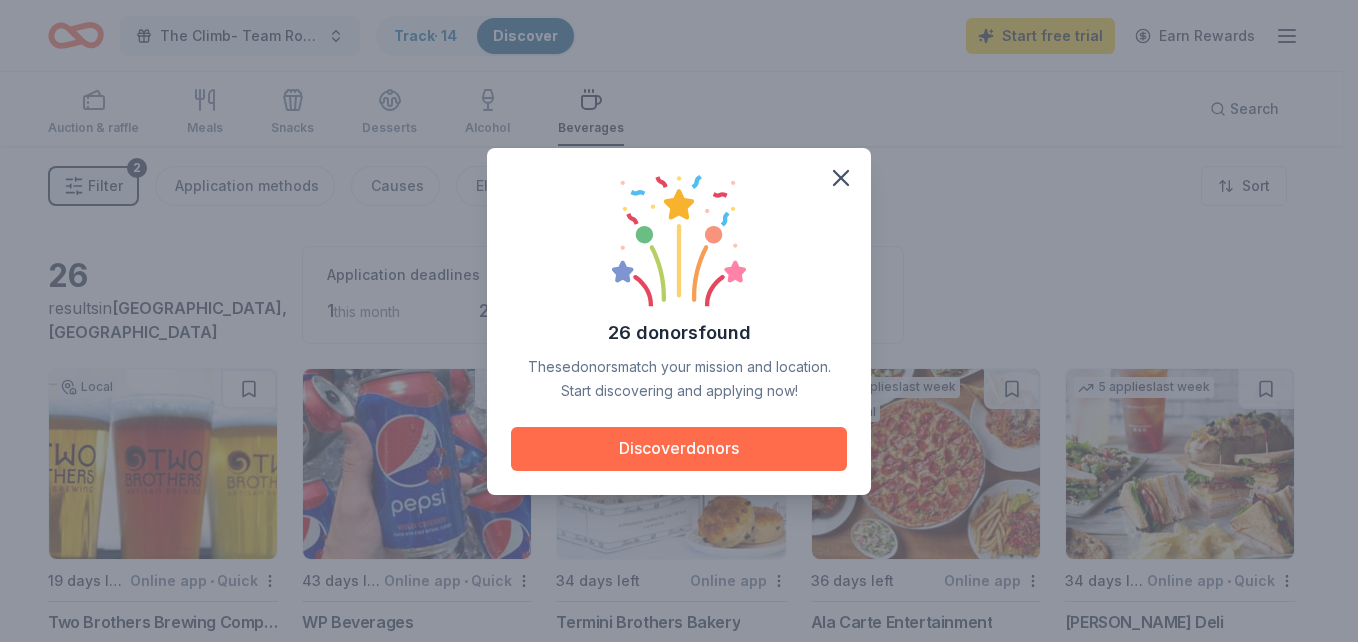 click on "Discover  donors" at bounding box center (679, 449) 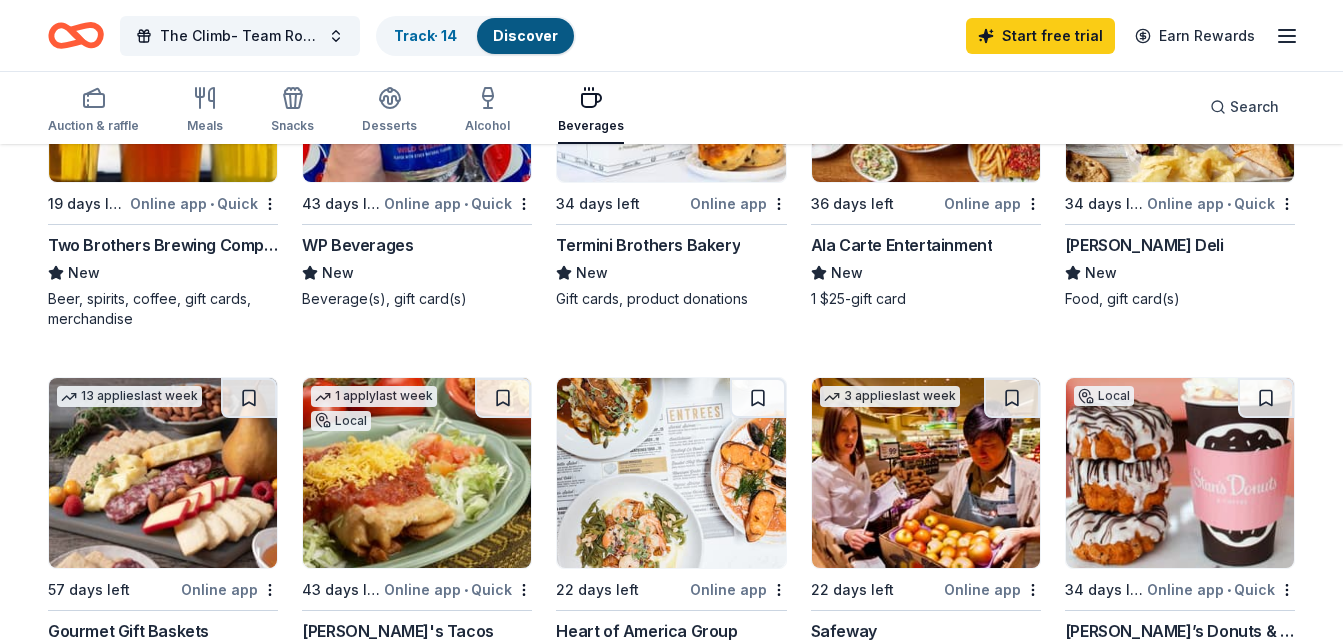 scroll, scrollTop: 0, scrollLeft: 0, axis: both 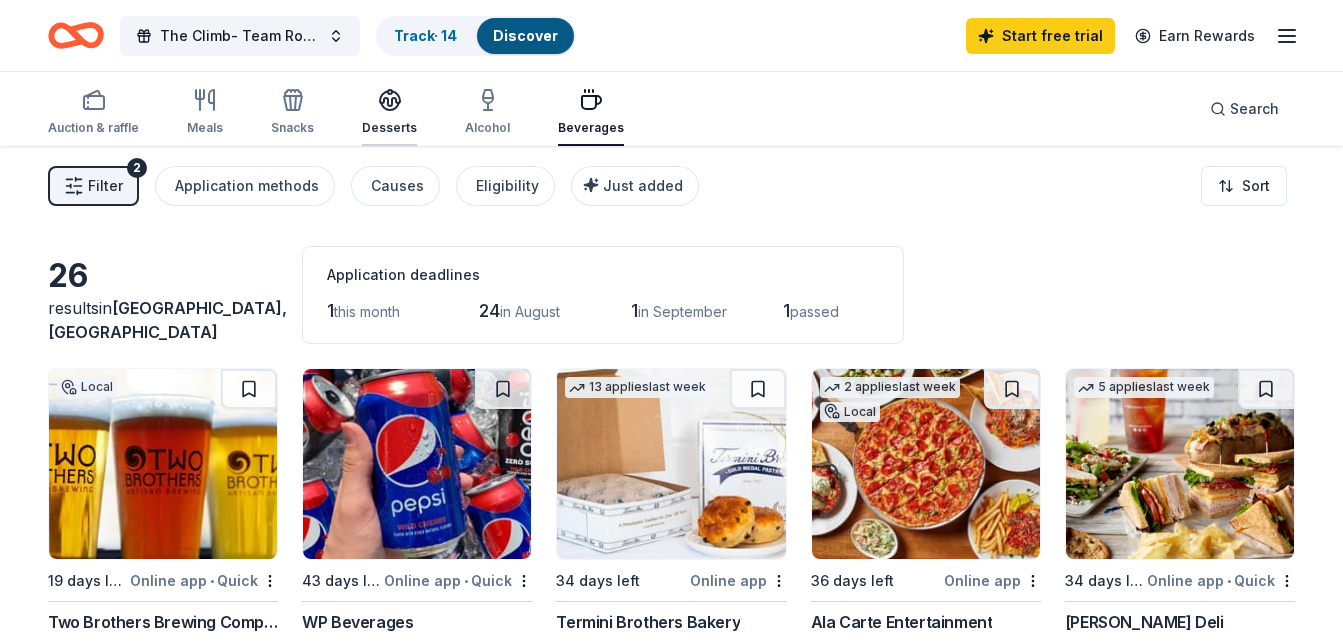 drag, startPoint x: 416, startPoint y: 106, endPoint x: 389, endPoint y: 102, distance: 27.294687 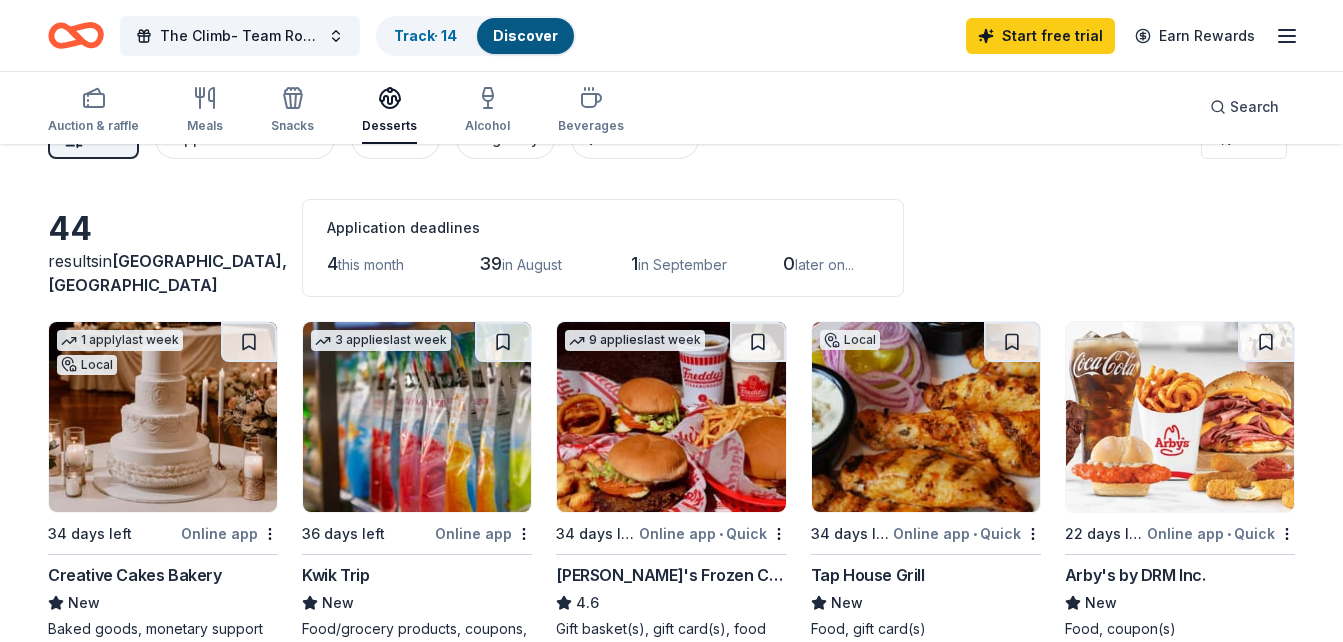 scroll, scrollTop: 0, scrollLeft: 0, axis: both 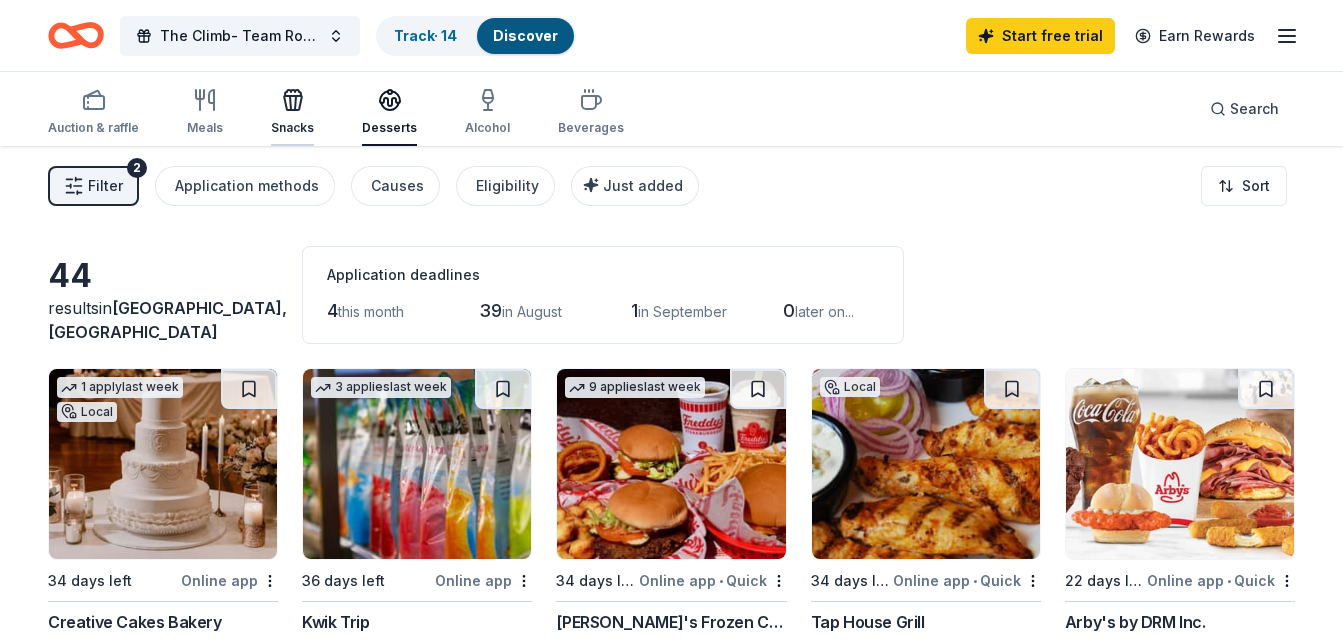 click on "Snacks" at bounding box center (292, 128) 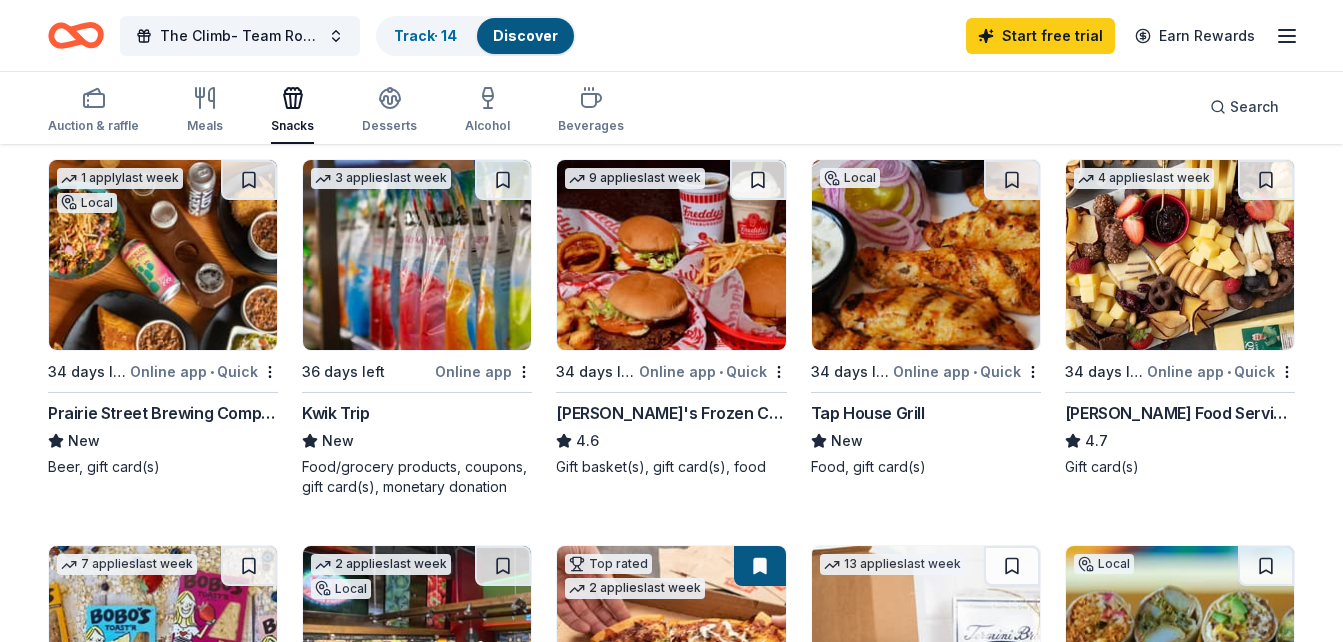 scroll, scrollTop: 210, scrollLeft: 0, axis: vertical 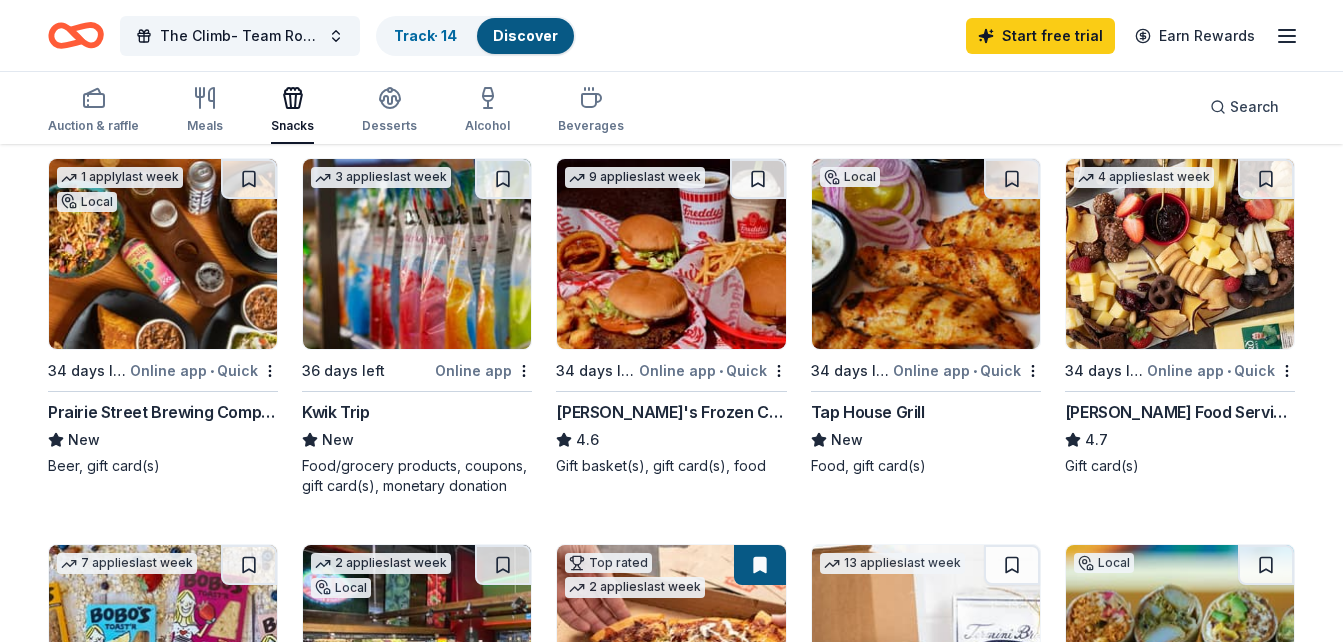 click on "Prairie Street Brewing Company" at bounding box center [163, 412] 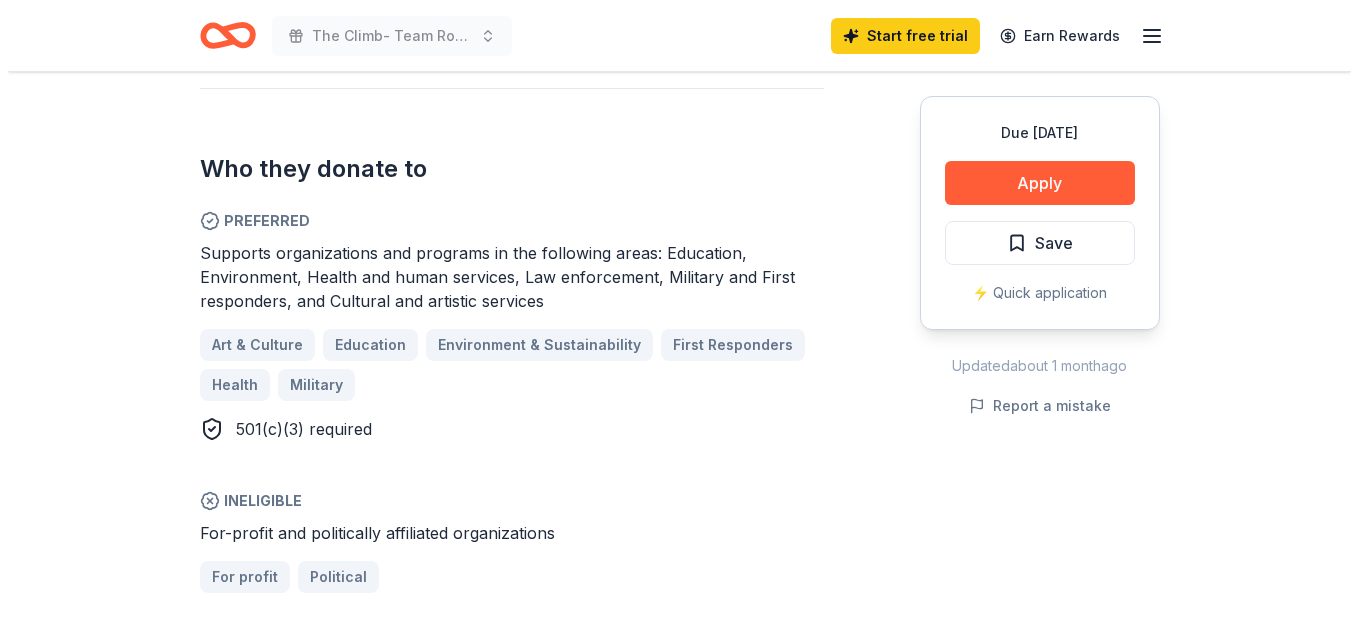 scroll, scrollTop: 1000, scrollLeft: 0, axis: vertical 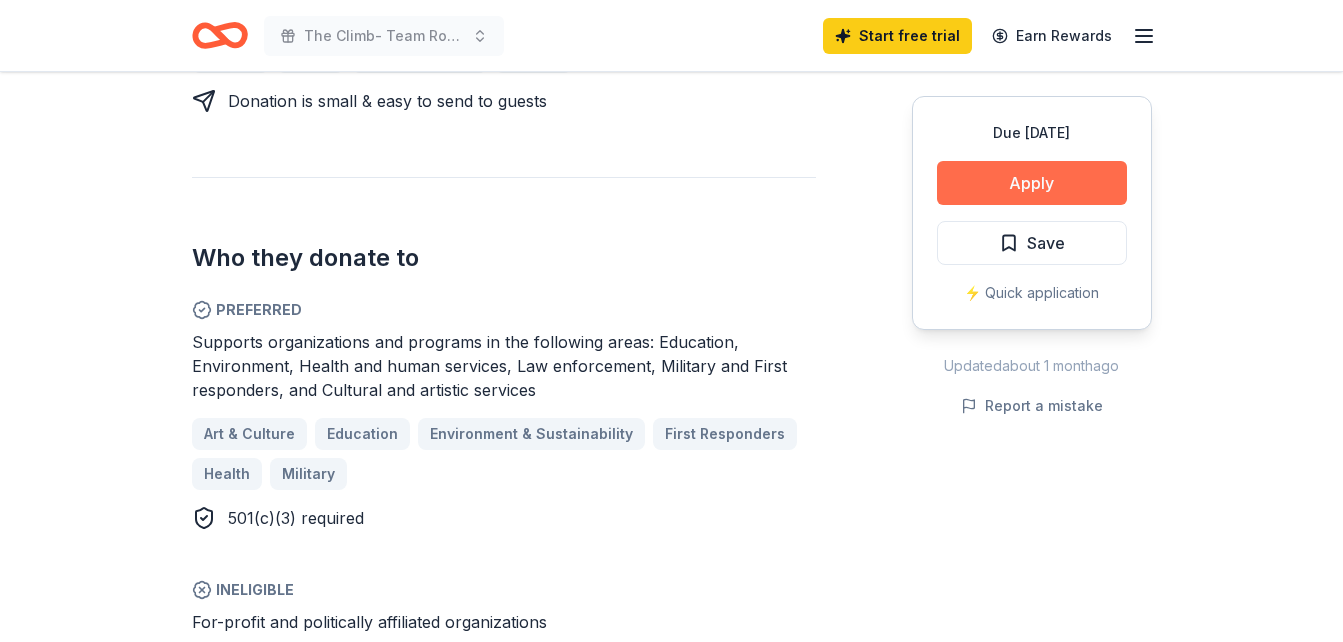 click on "Apply" at bounding box center (1032, 183) 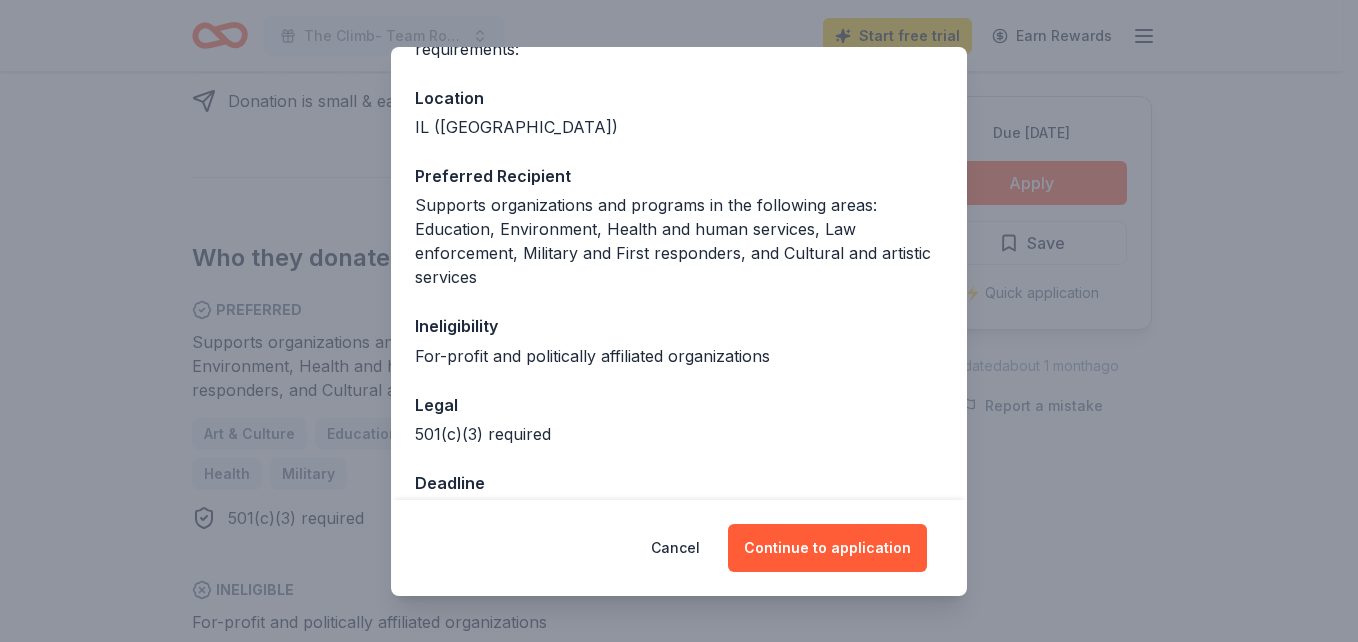 scroll, scrollTop: 256, scrollLeft: 0, axis: vertical 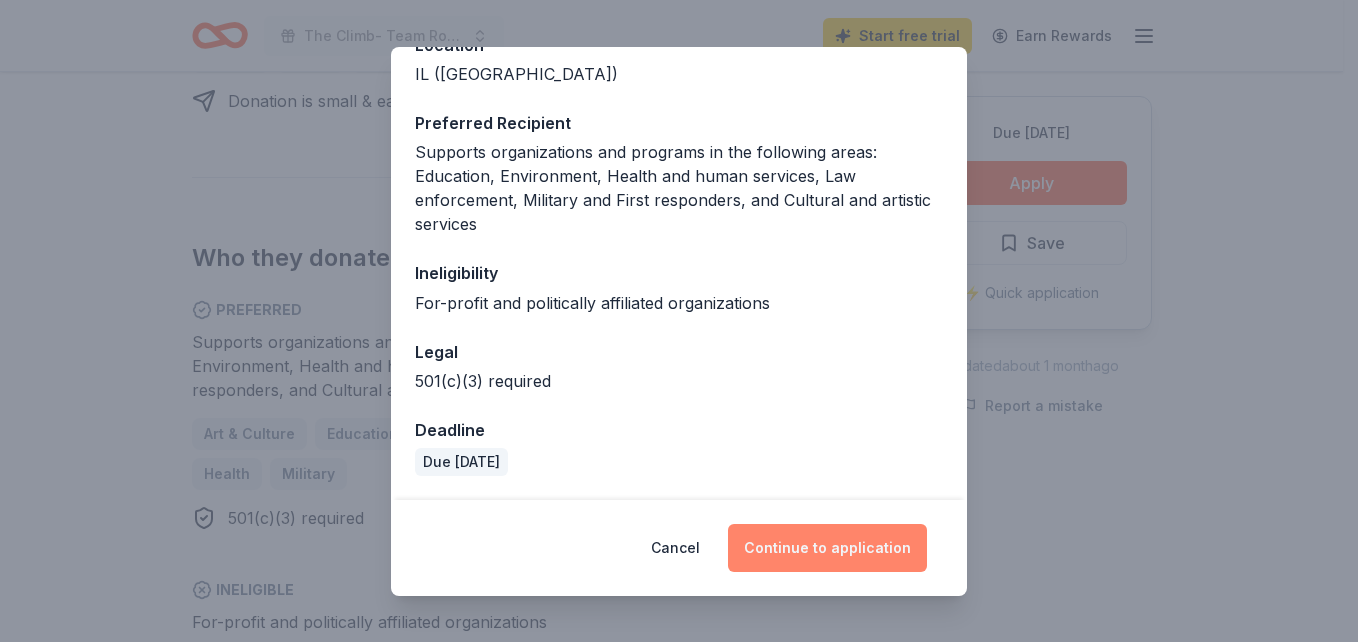 click on "Continue to application" at bounding box center [827, 548] 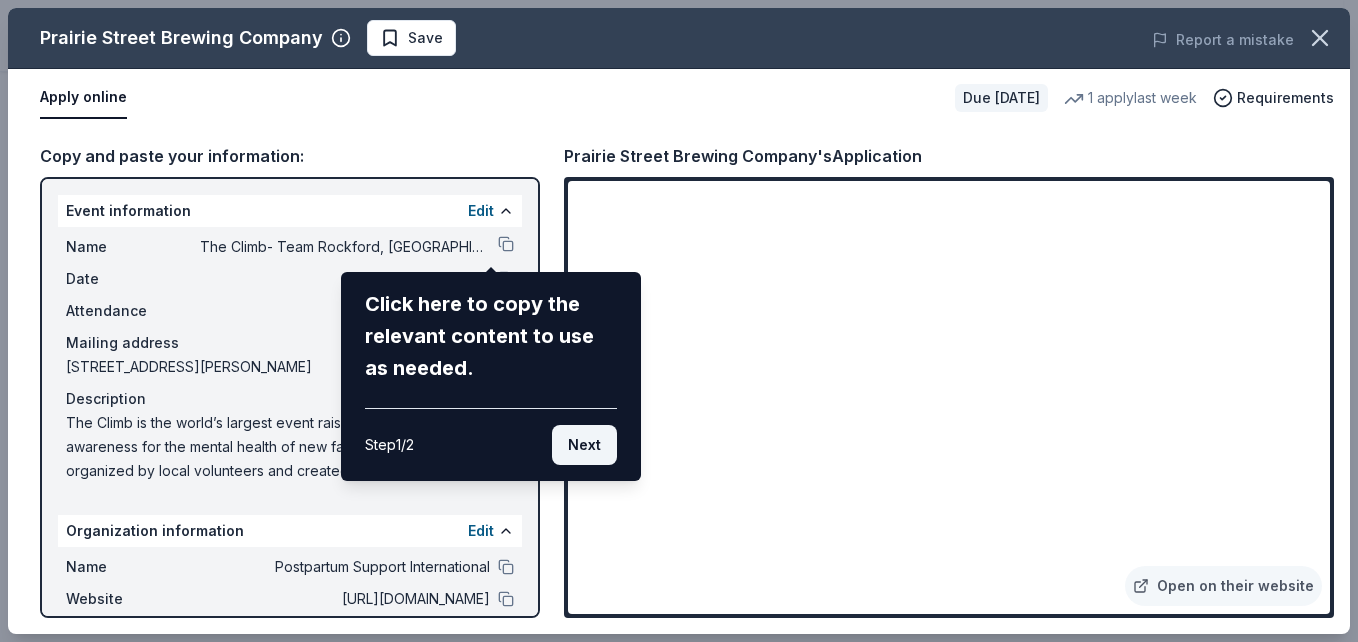 click on "Next" at bounding box center [584, 445] 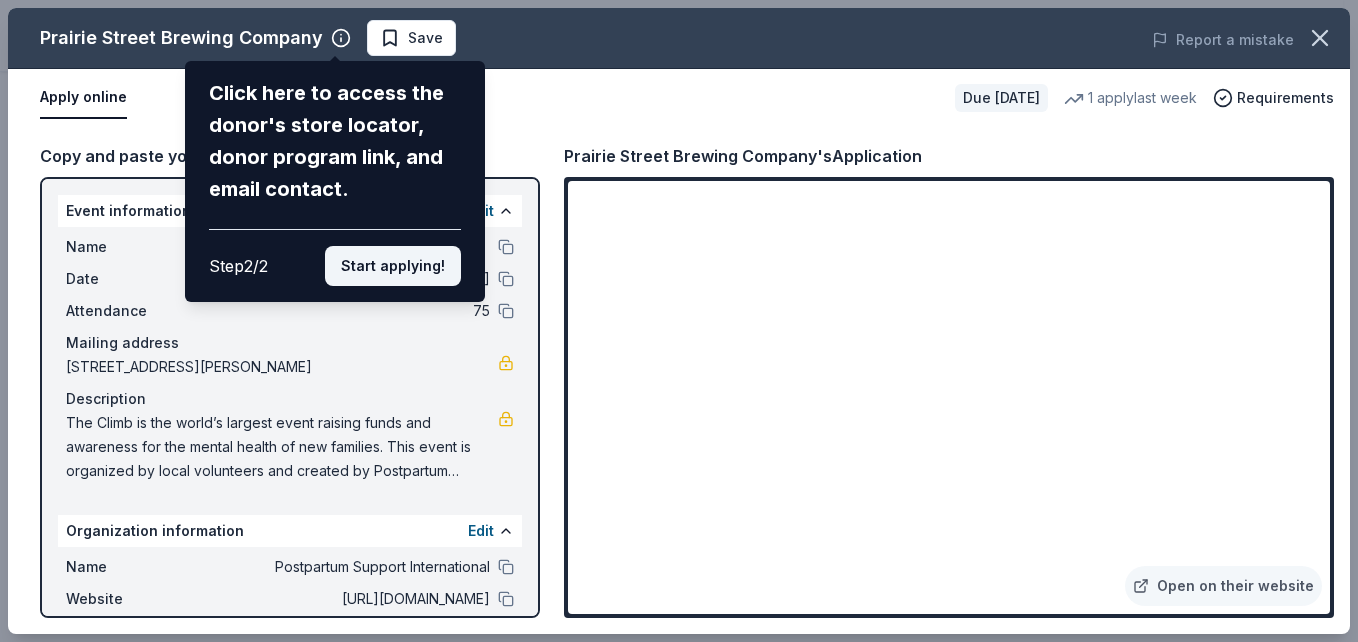 click on "Start applying!" at bounding box center [393, 266] 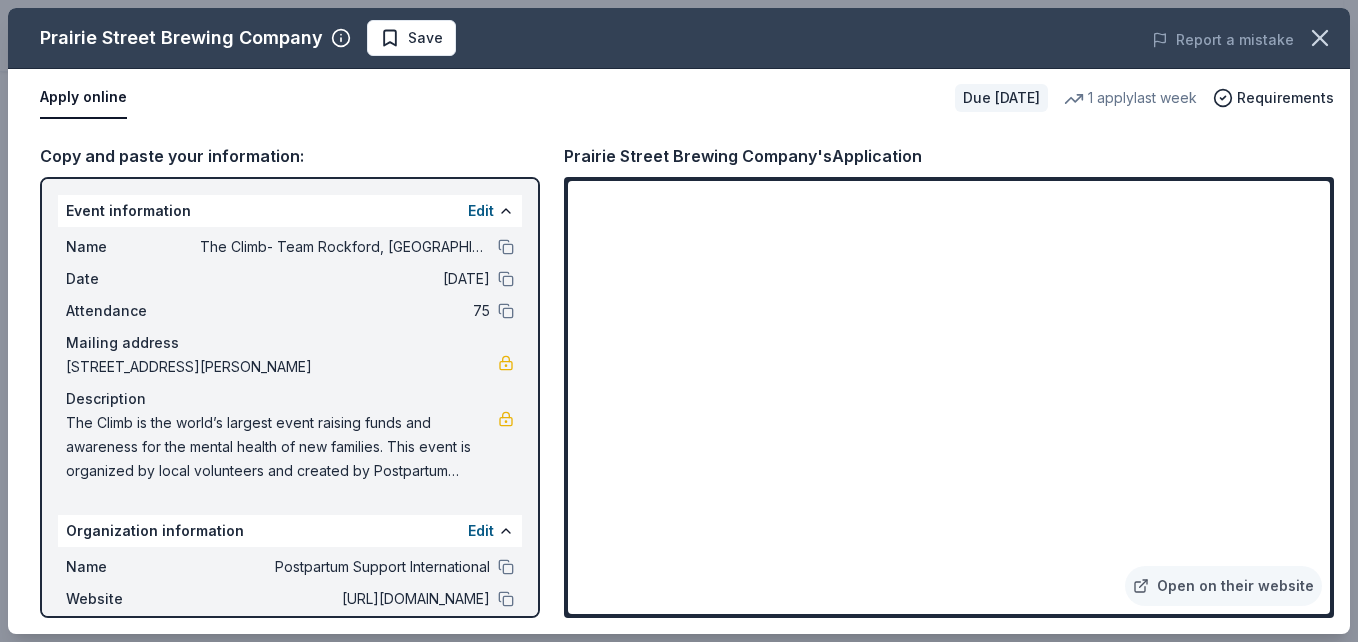 scroll, scrollTop: 107, scrollLeft: 0, axis: vertical 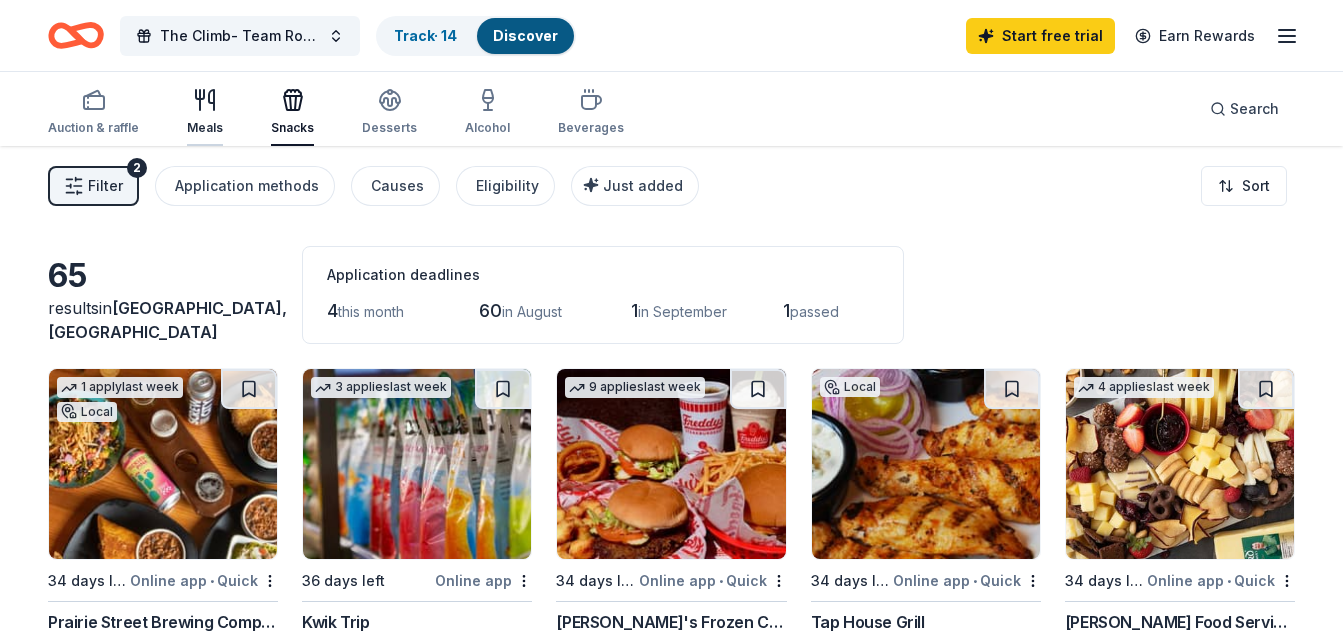 click 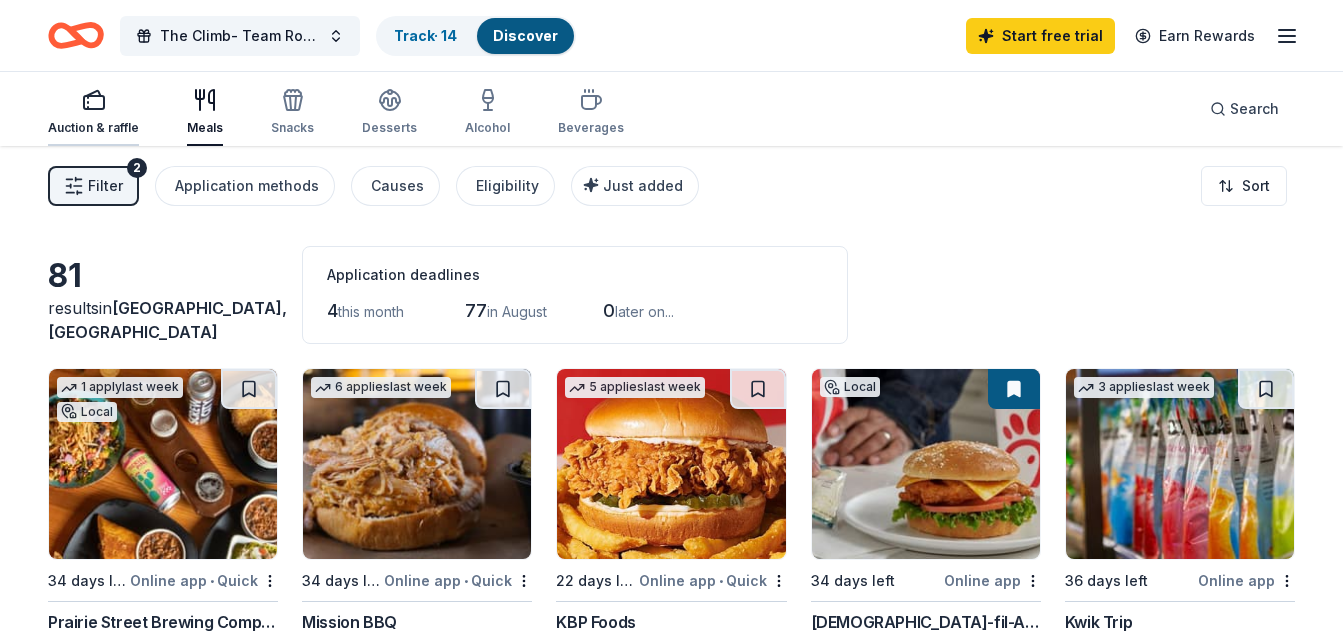 click 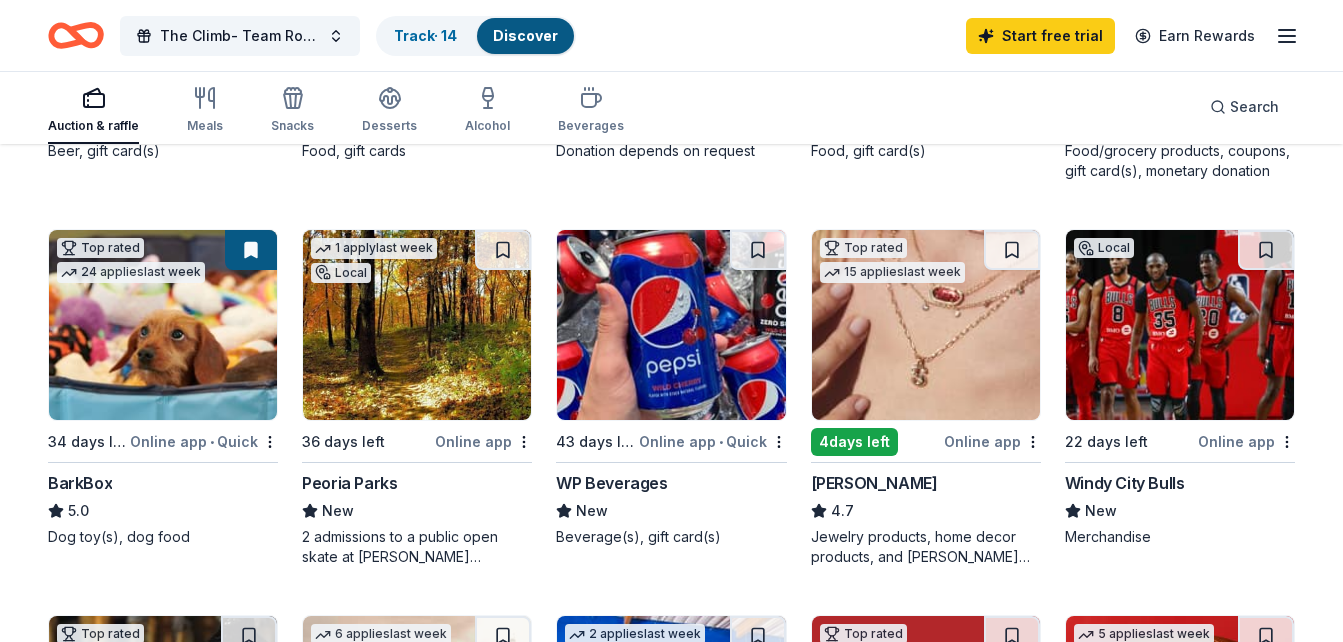 scroll, scrollTop: 526, scrollLeft: 0, axis: vertical 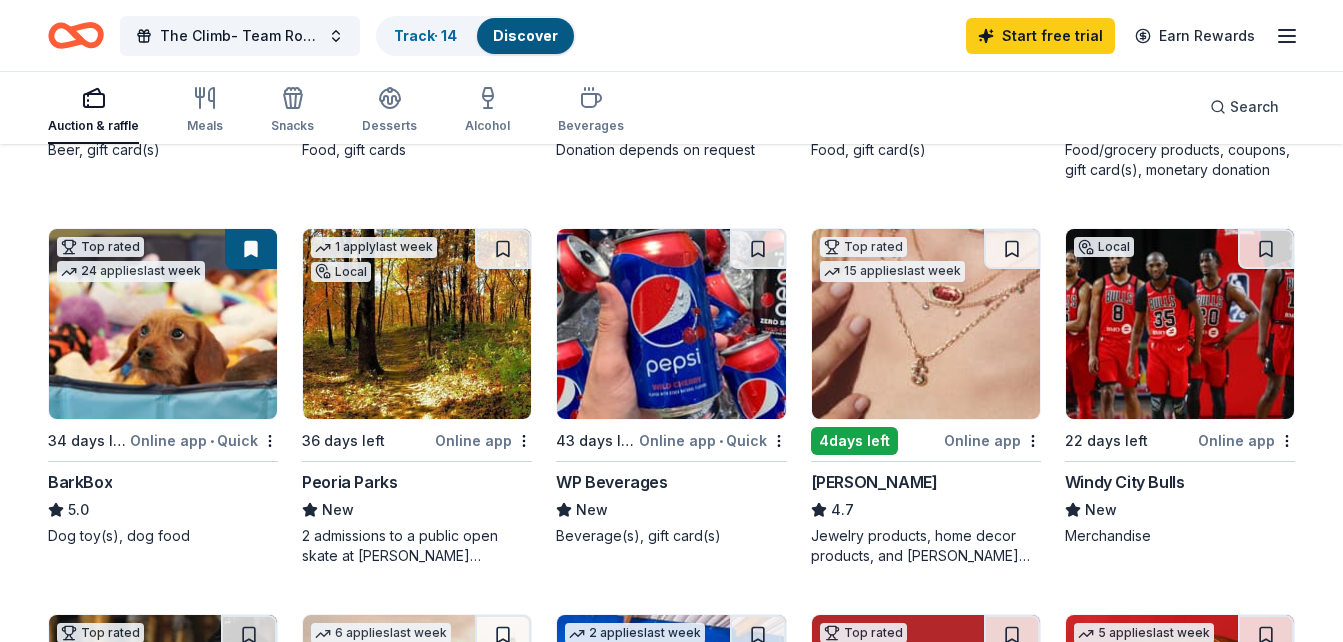 click at bounding box center (926, 324) 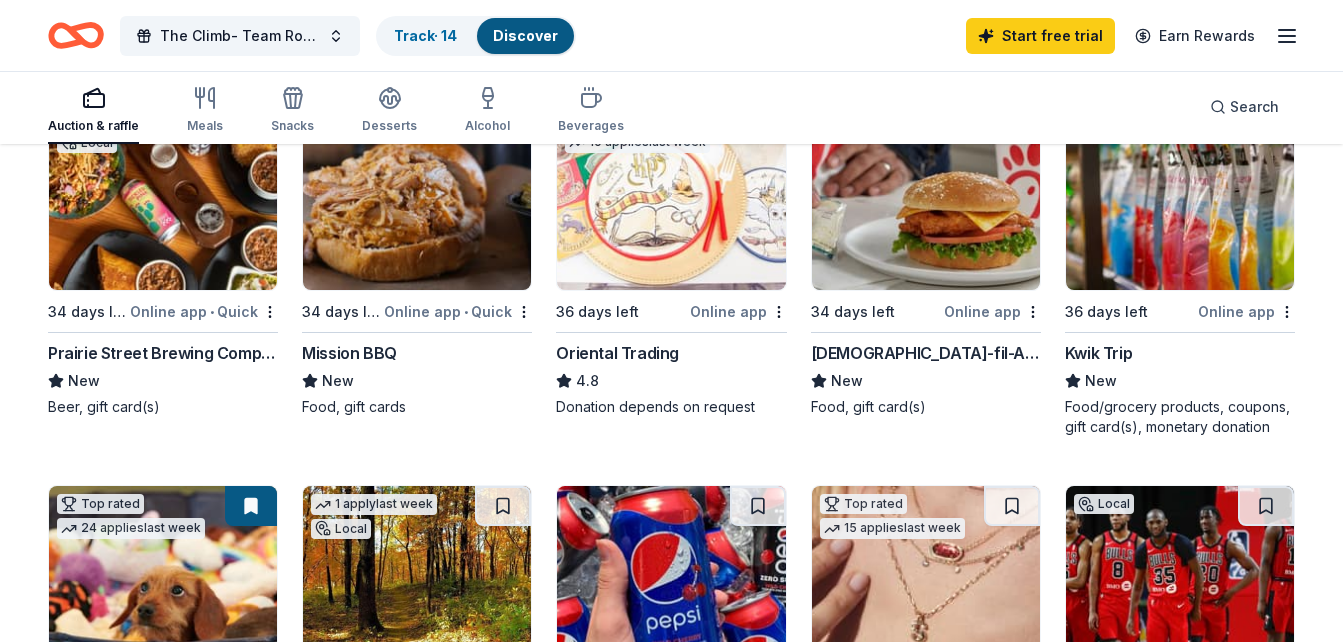 scroll, scrollTop: 0, scrollLeft: 0, axis: both 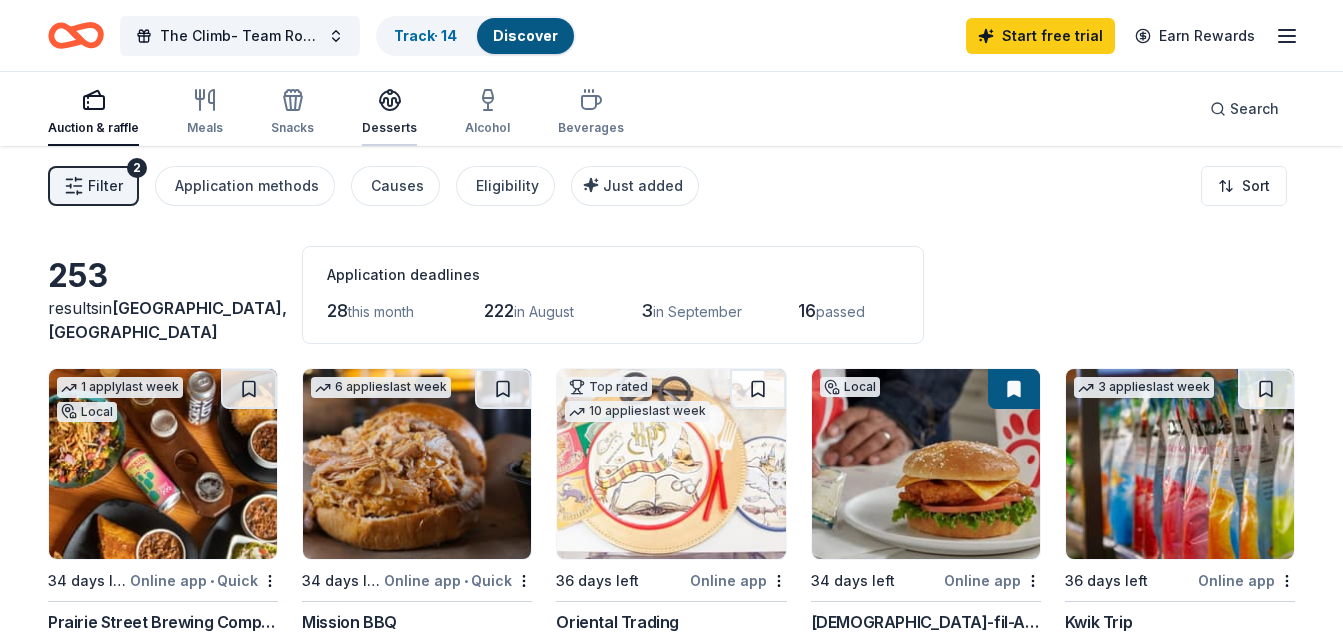 click 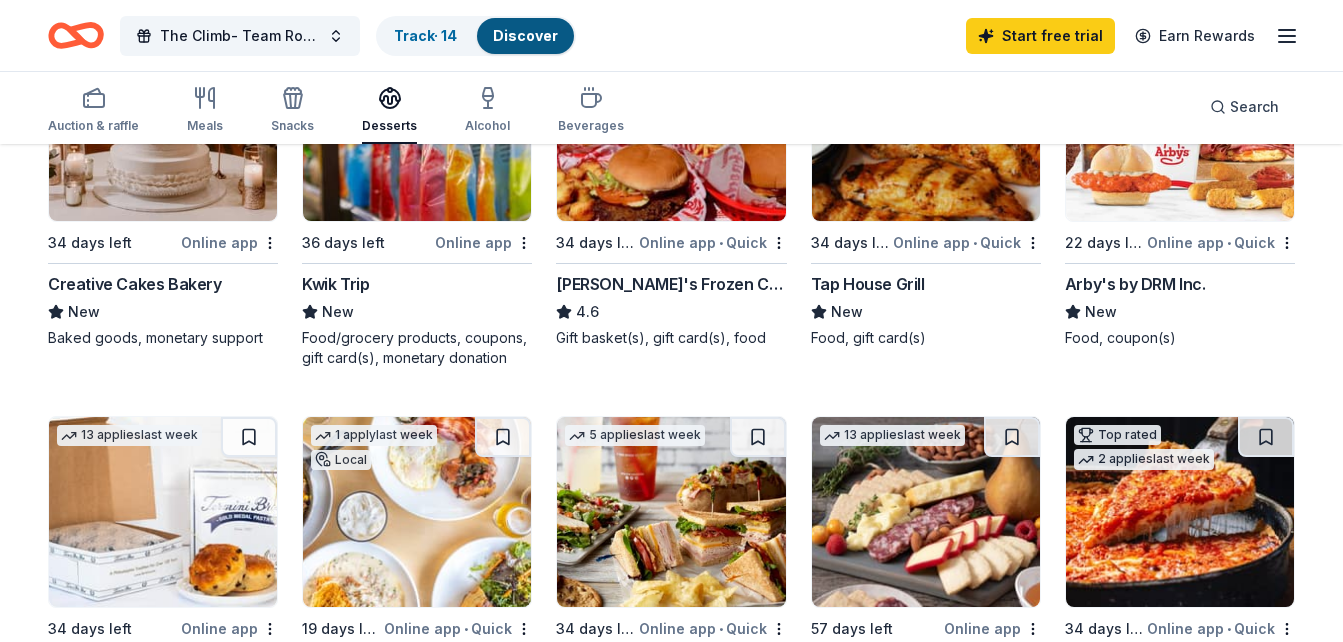 scroll, scrollTop: 0, scrollLeft: 0, axis: both 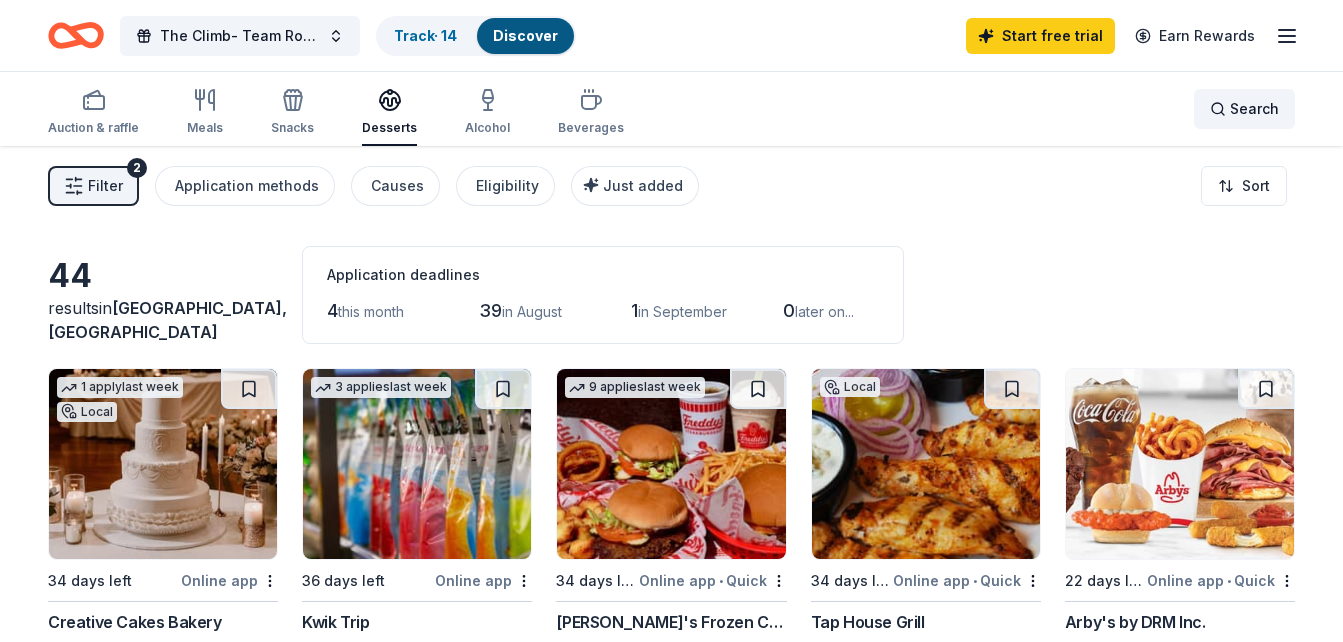 click on "Search" at bounding box center [1244, 109] 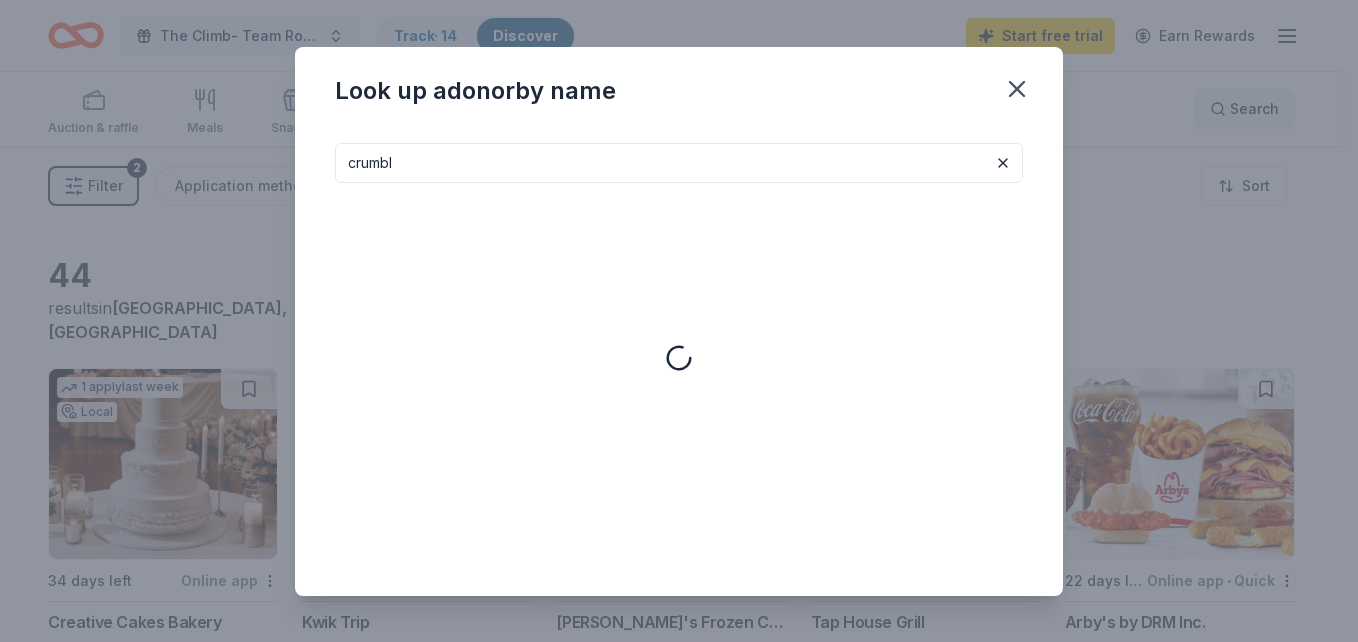 type on "crumbl" 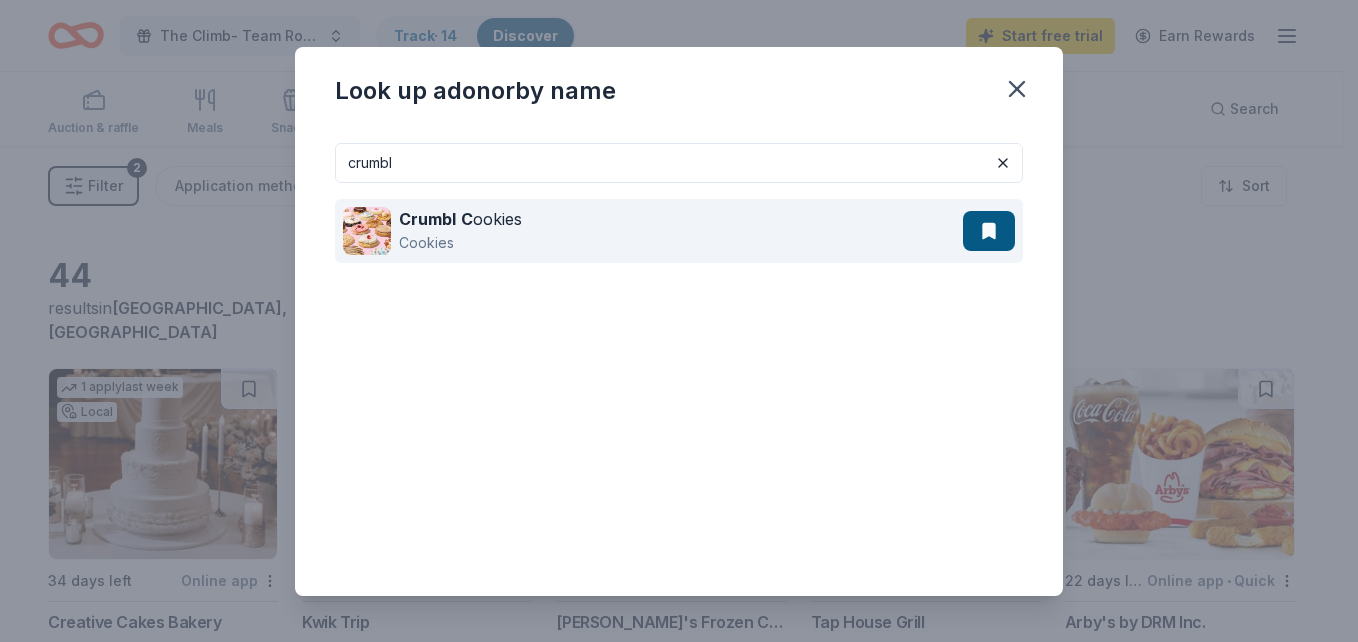 click on "Crumbl   C ookies Cookies" at bounding box center (653, 231) 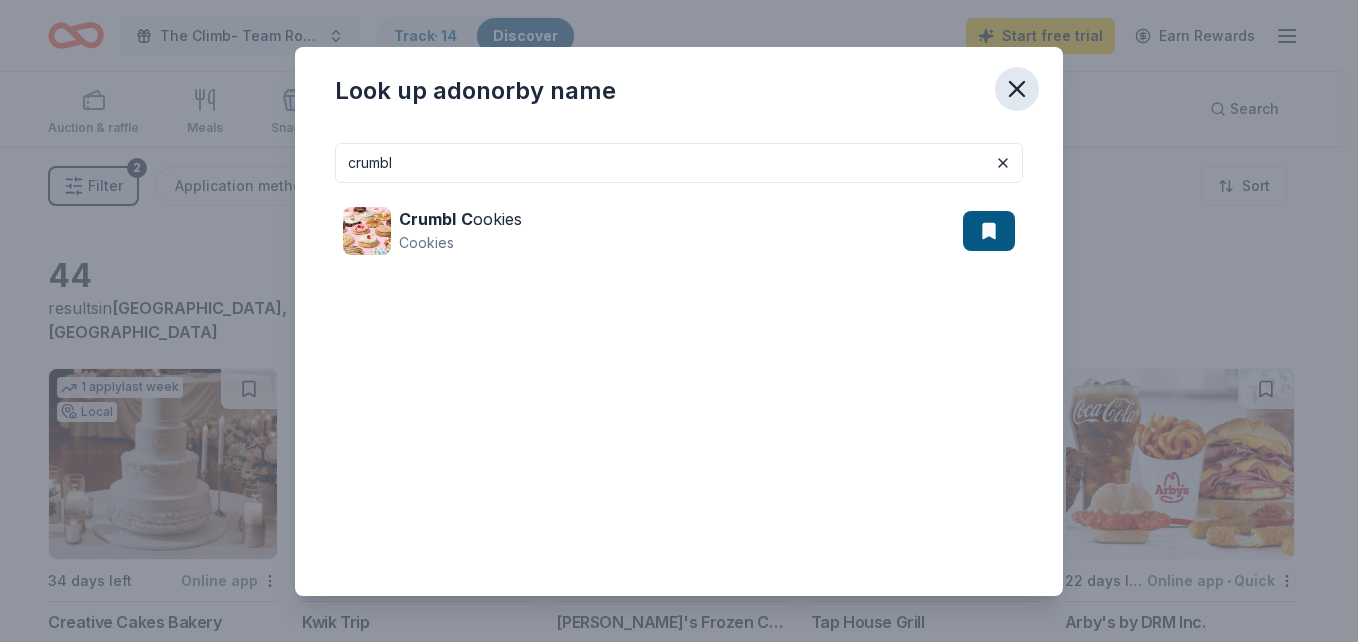 click 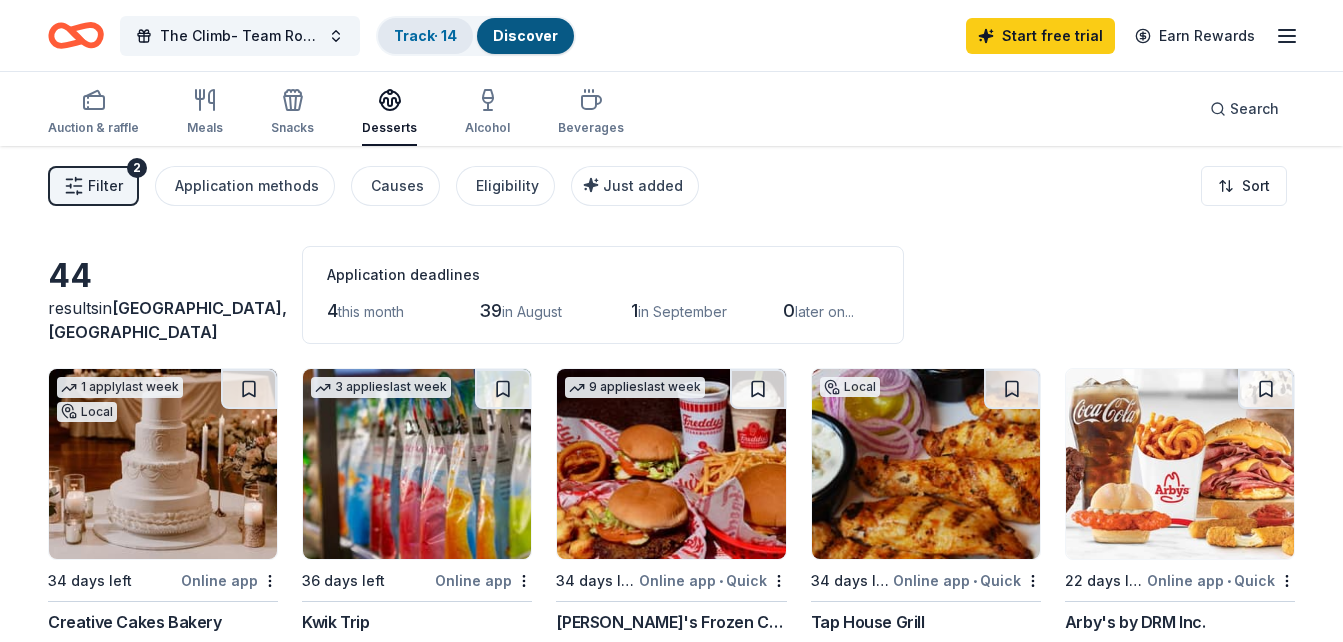 click on "Track  · 14" at bounding box center [425, 36] 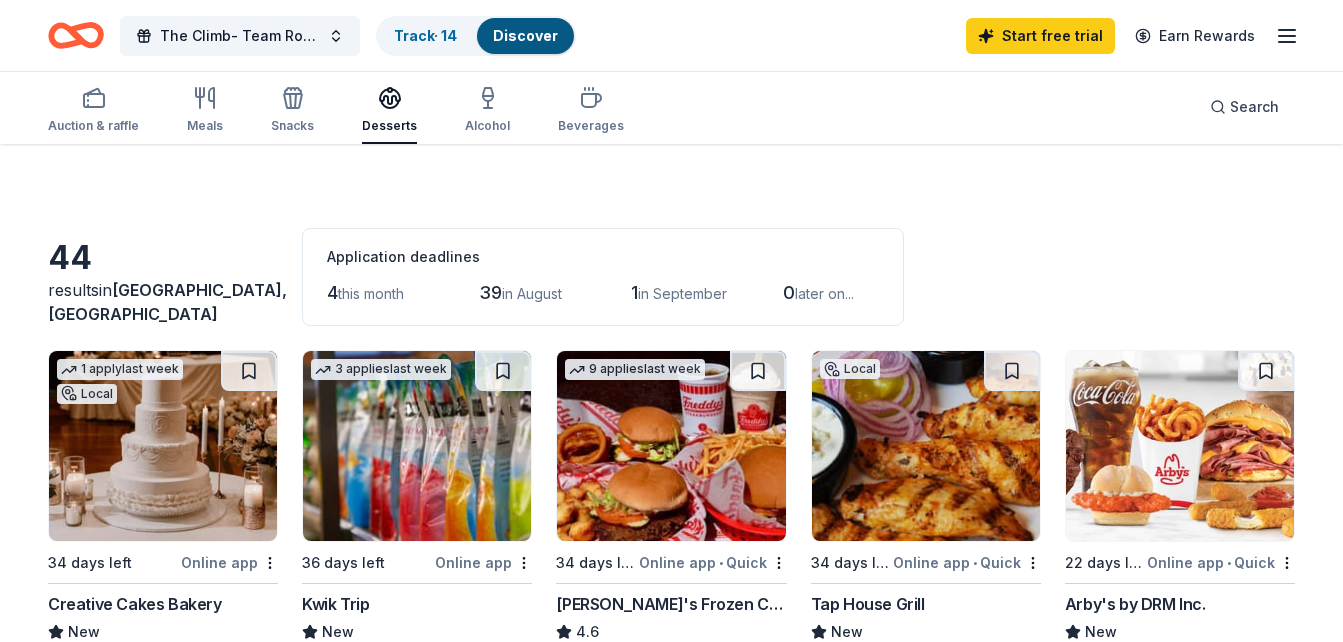 scroll, scrollTop: 26, scrollLeft: 0, axis: vertical 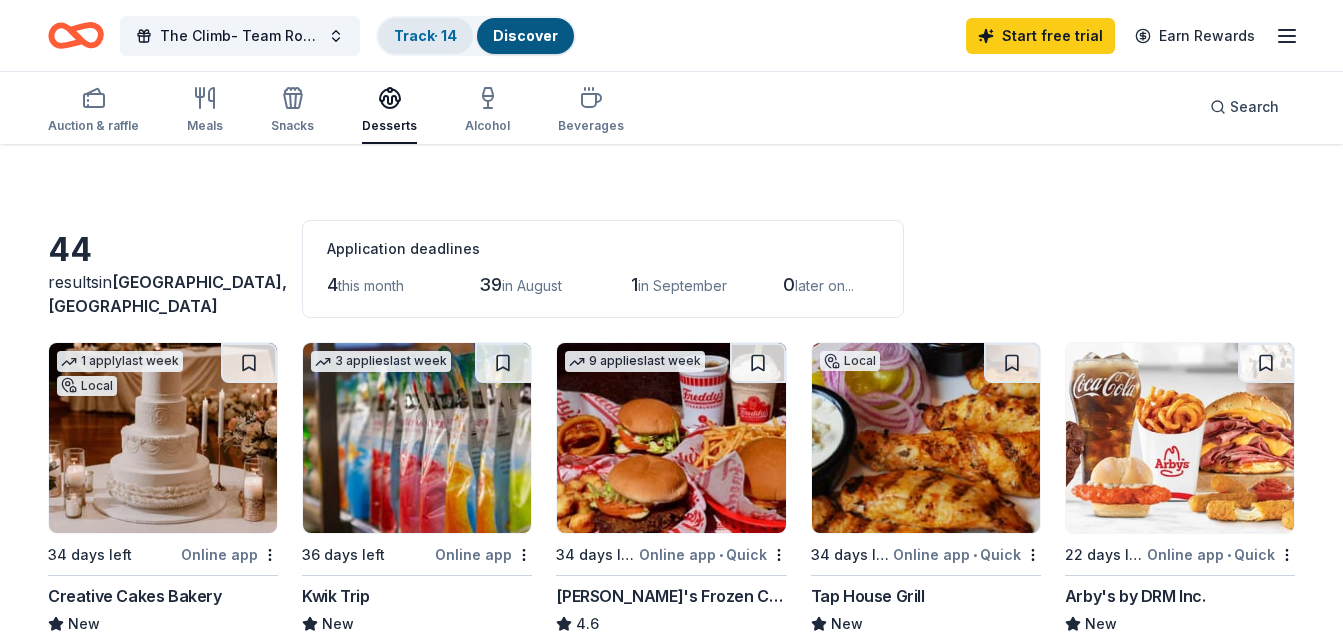 click on "Track  · 14" at bounding box center (425, 36) 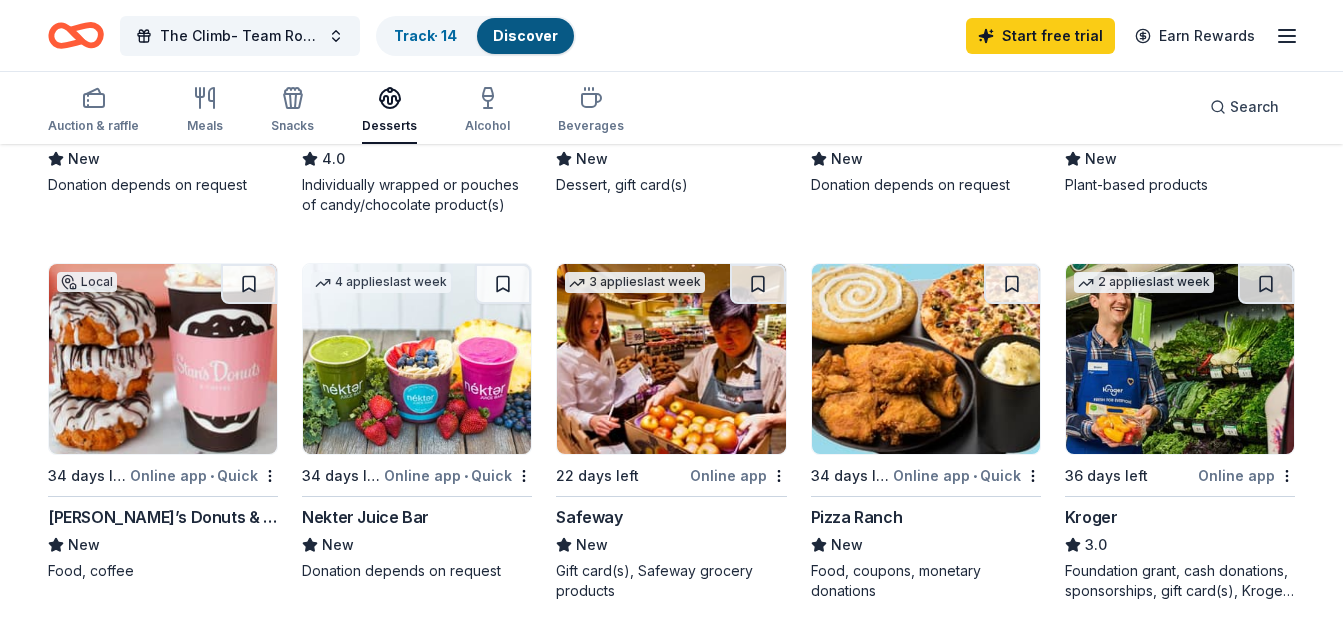 scroll, scrollTop: 1265, scrollLeft: 0, axis: vertical 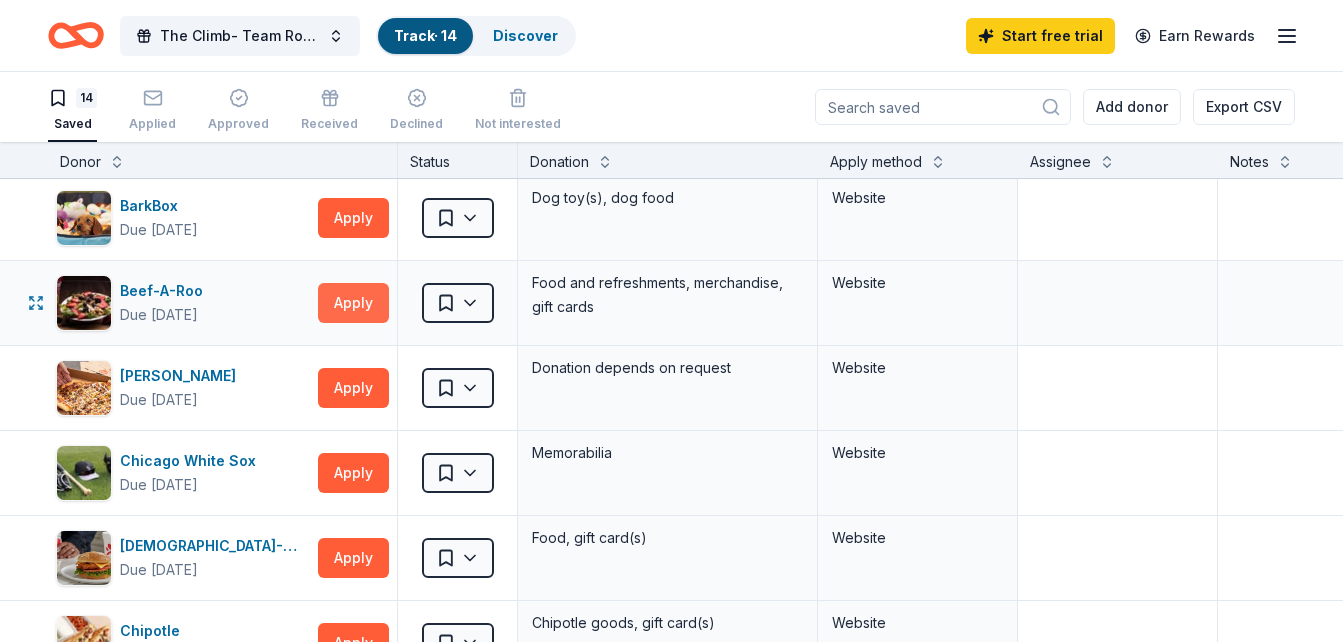 click on "Apply" at bounding box center [353, 303] 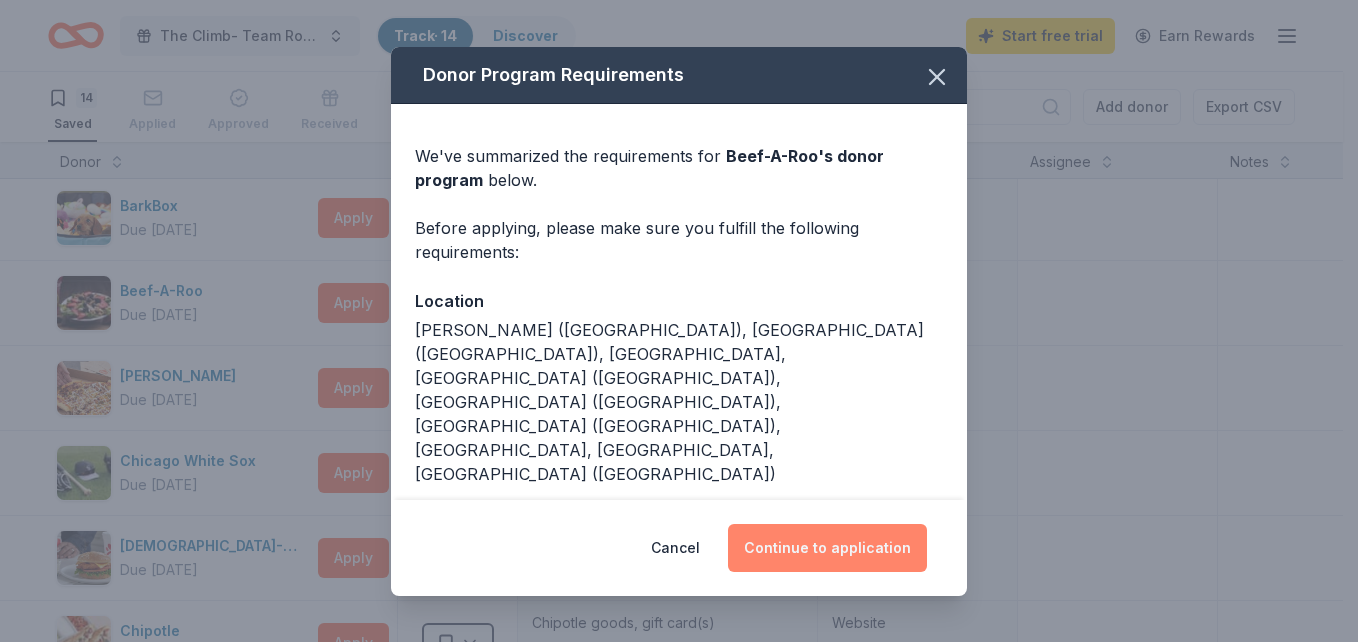 click on "Continue to application" at bounding box center [827, 548] 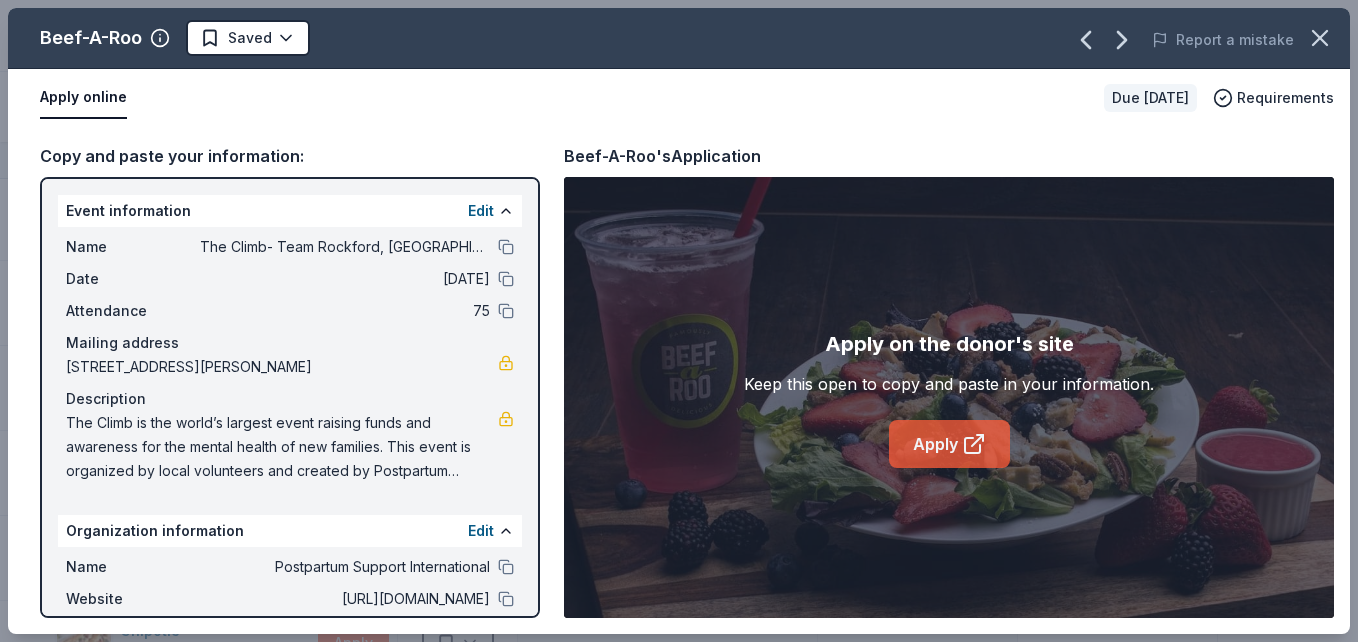 click on "Apply" at bounding box center [949, 444] 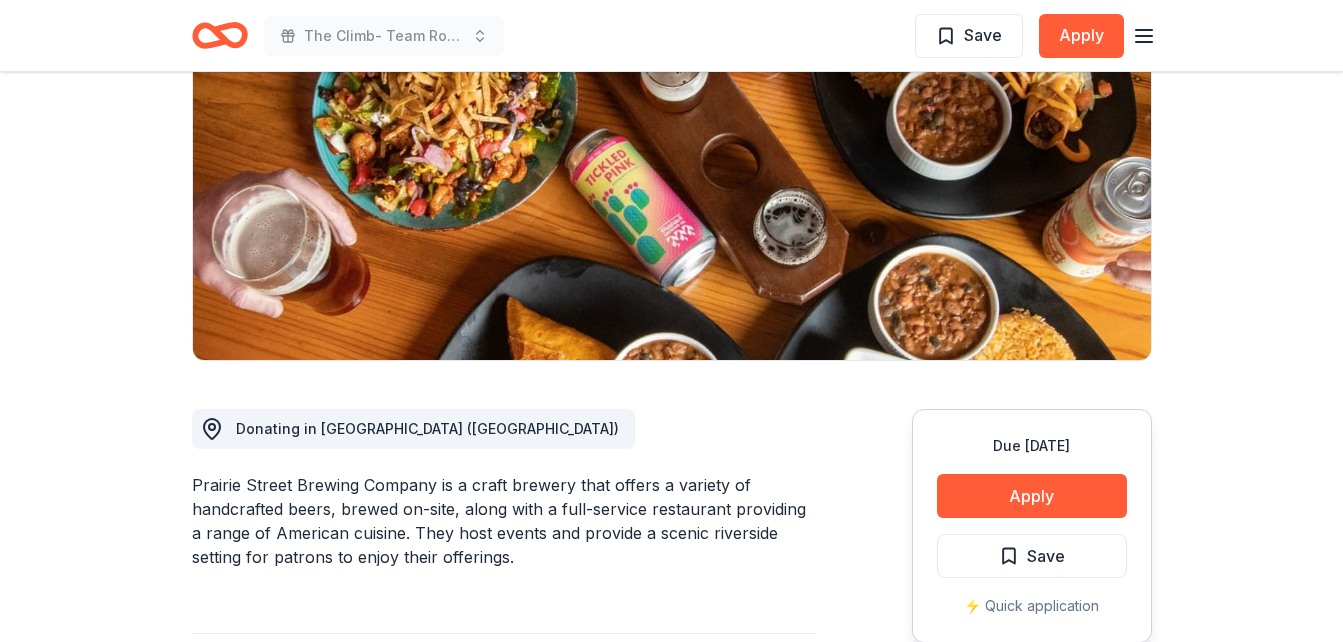 scroll, scrollTop: 0, scrollLeft: 0, axis: both 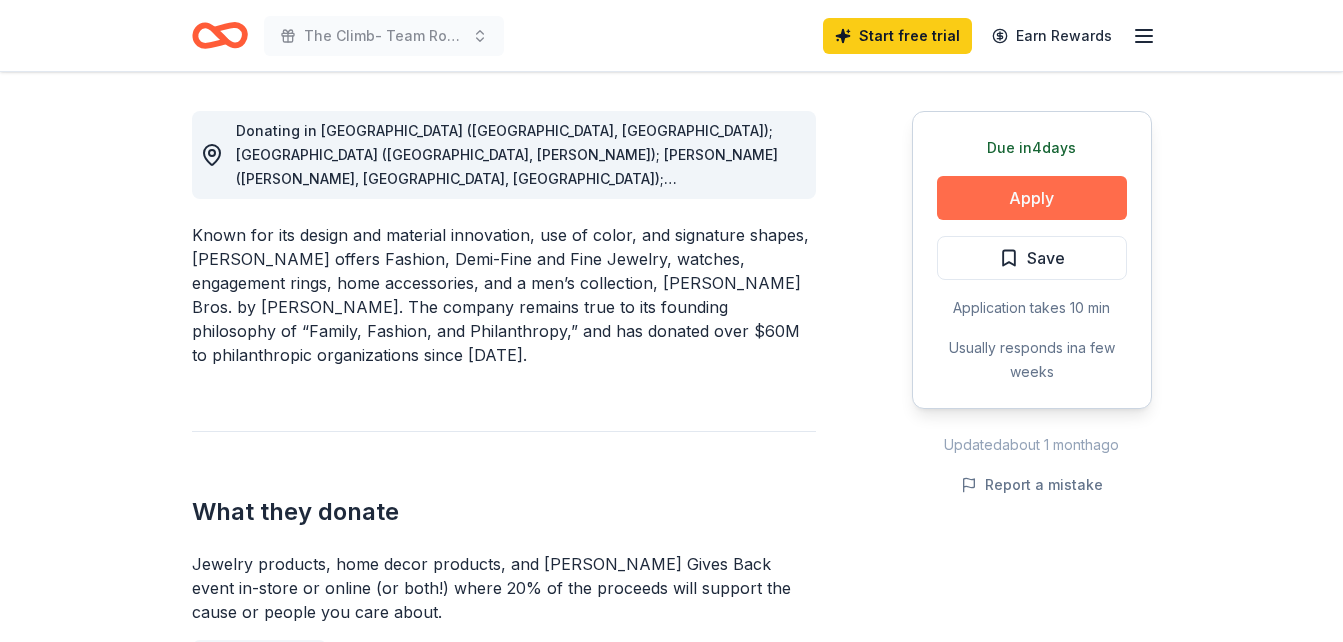 click on "Apply" at bounding box center [1032, 198] 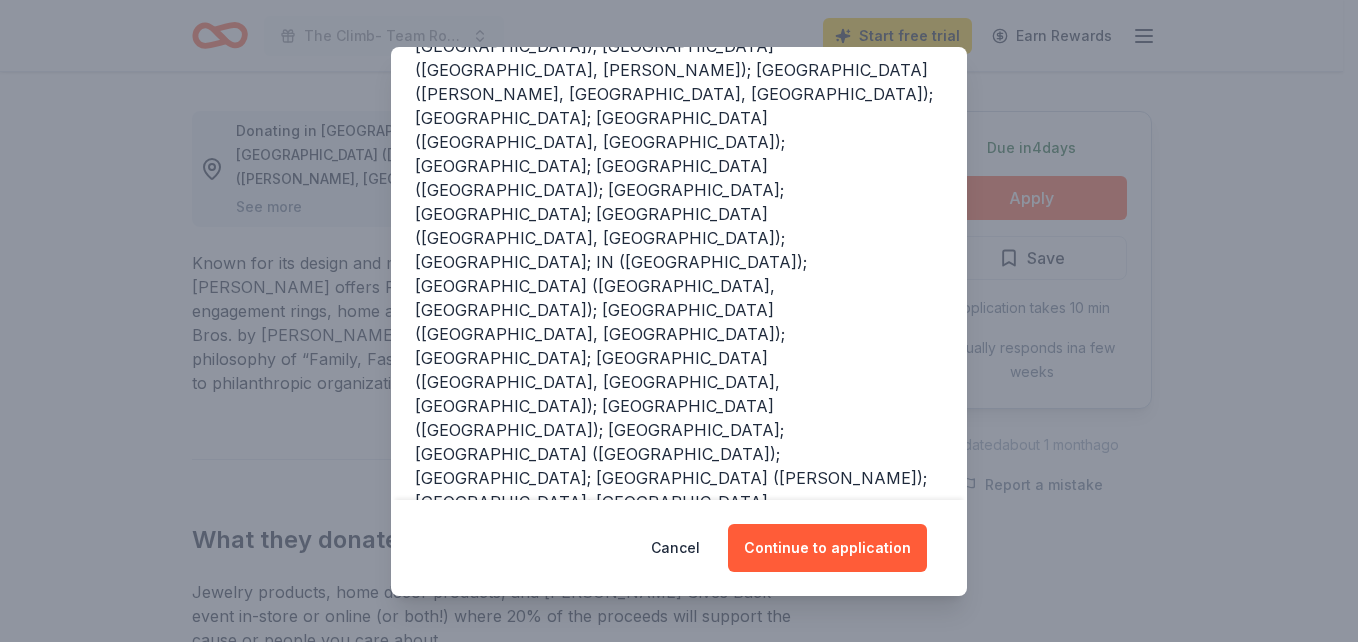scroll, scrollTop: 325, scrollLeft: 0, axis: vertical 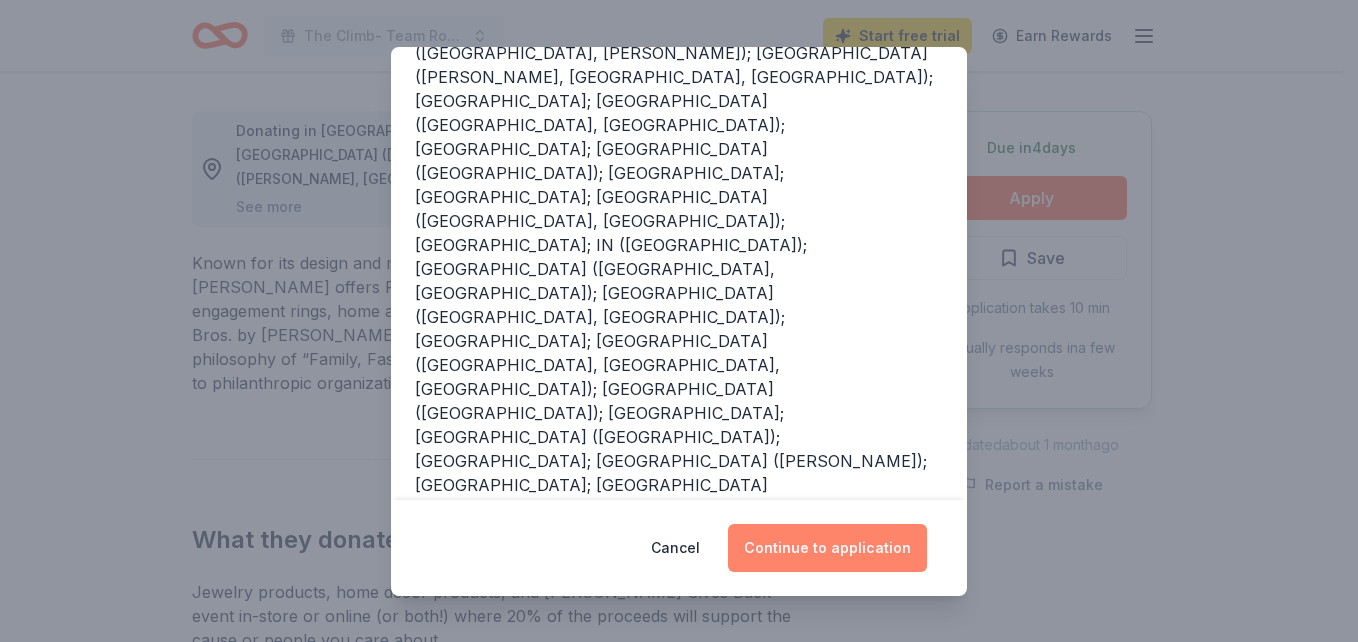 click on "Continue to application" at bounding box center (827, 548) 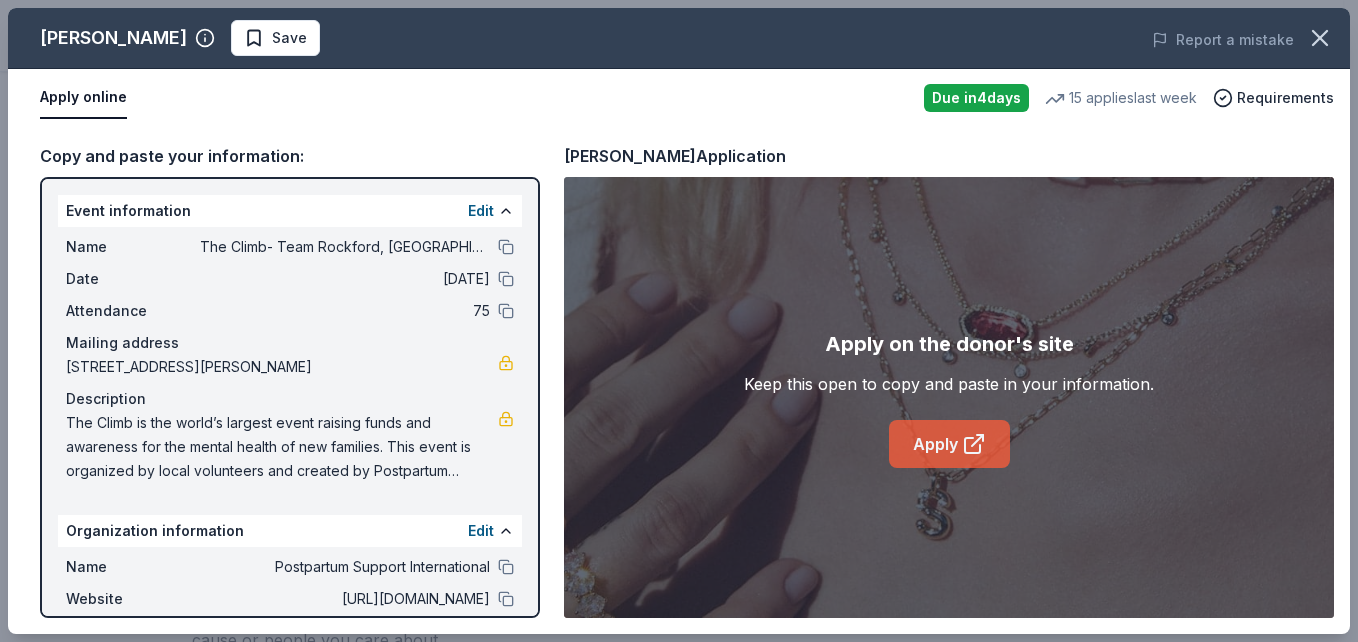 click on "Apply" at bounding box center [949, 444] 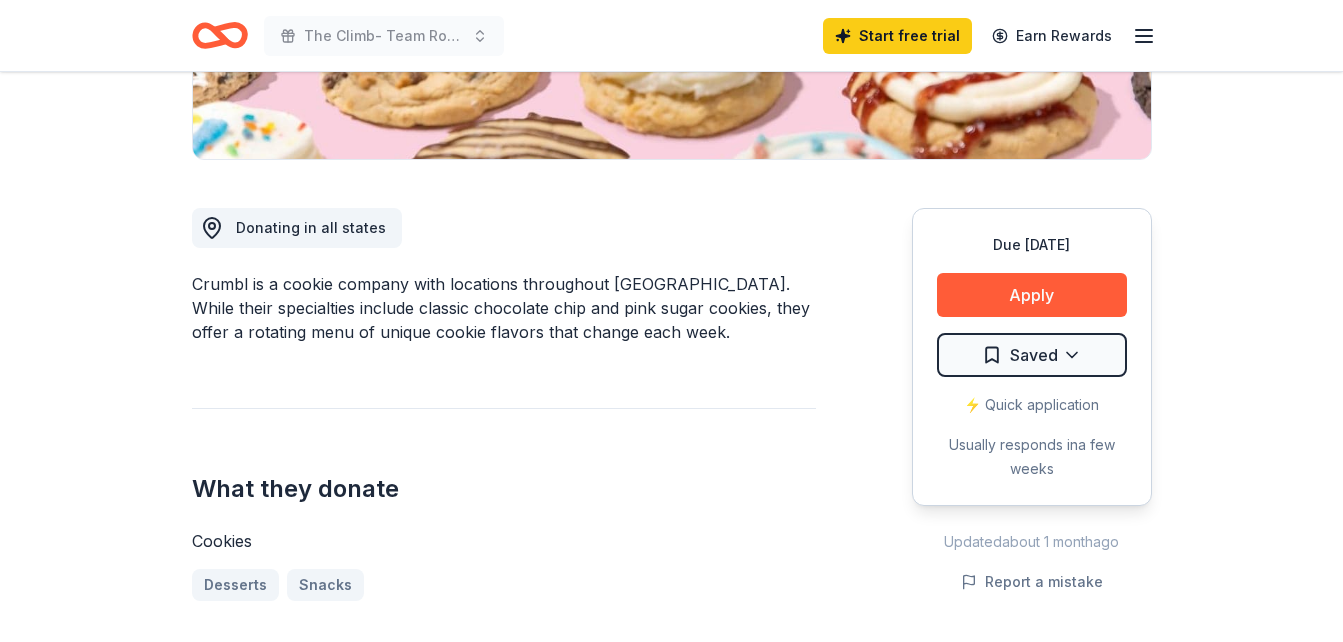 scroll, scrollTop: 447, scrollLeft: 0, axis: vertical 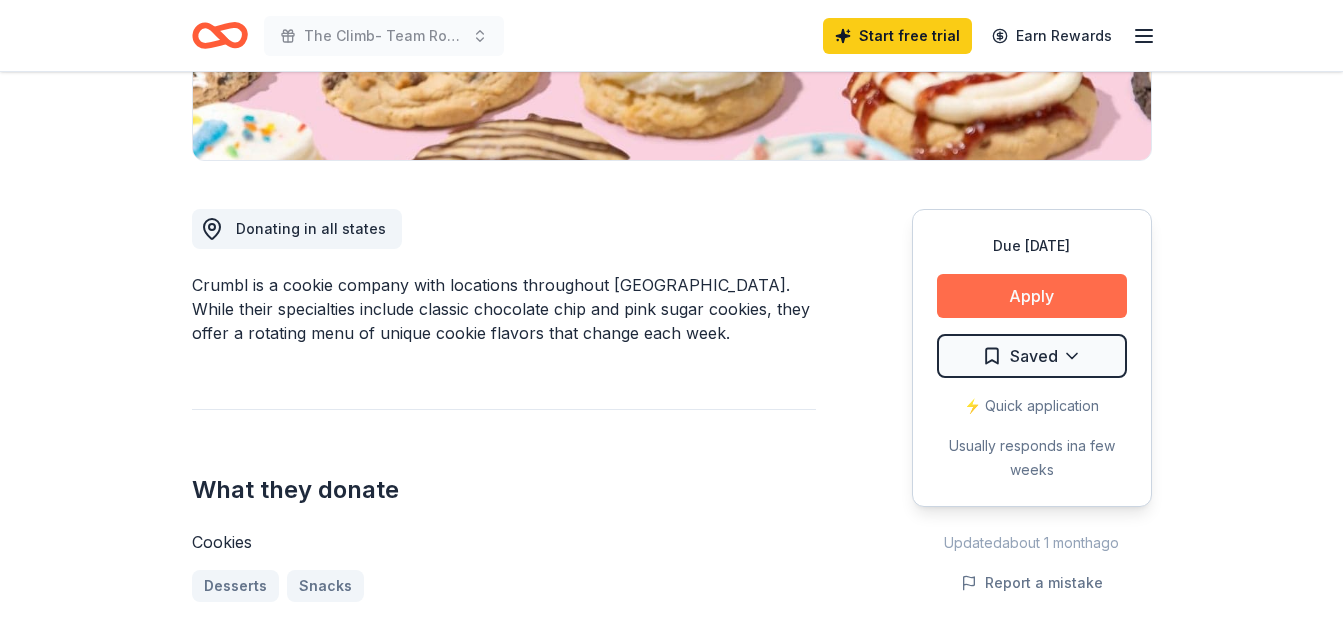 click on "Apply" at bounding box center [1032, 296] 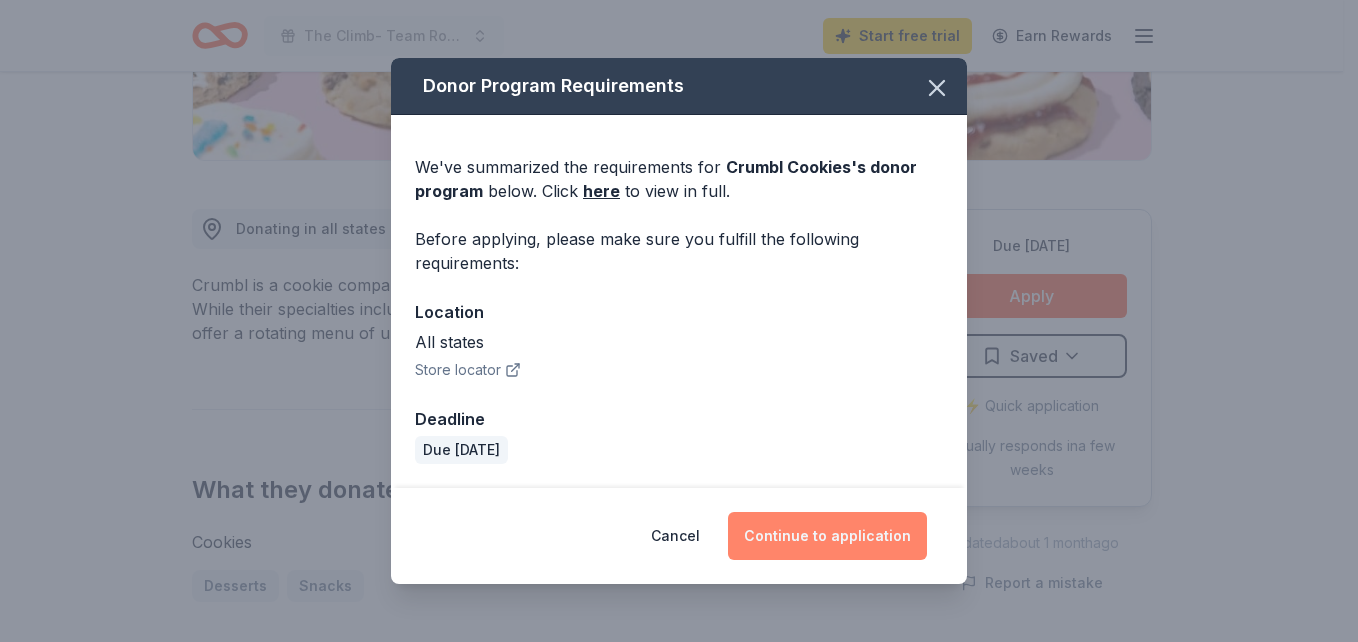 click on "Continue to application" at bounding box center (827, 536) 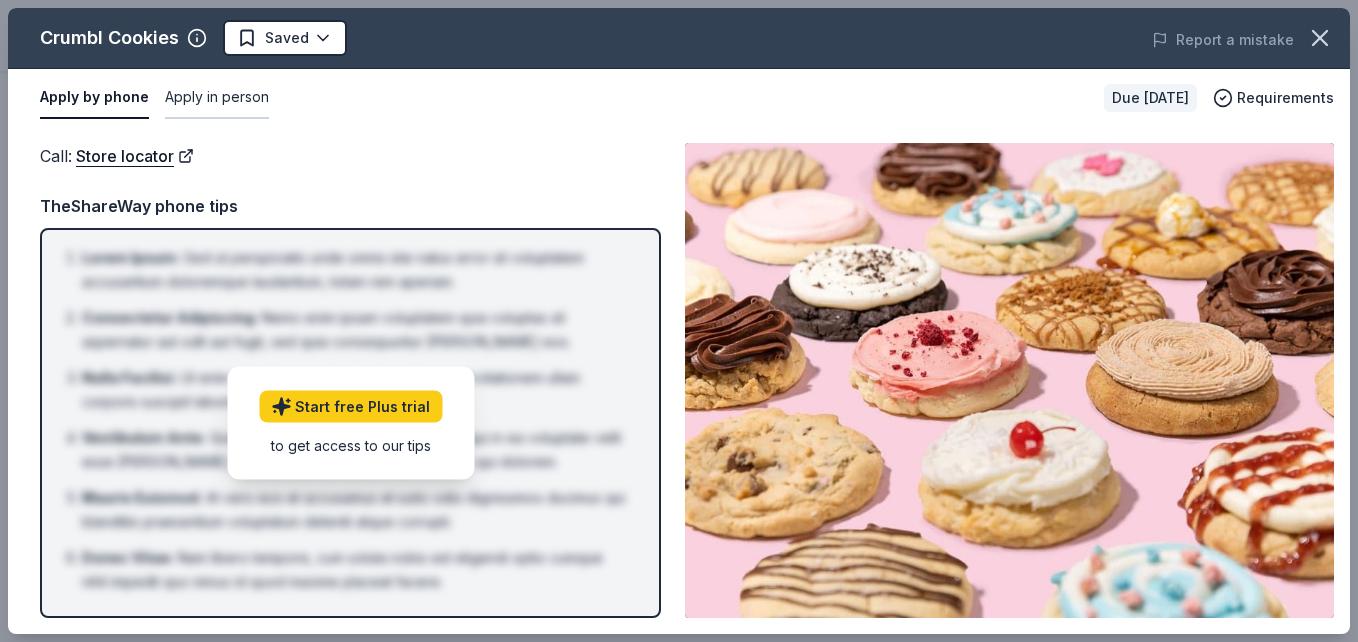 click on "Apply in person" at bounding box center [217, 98] 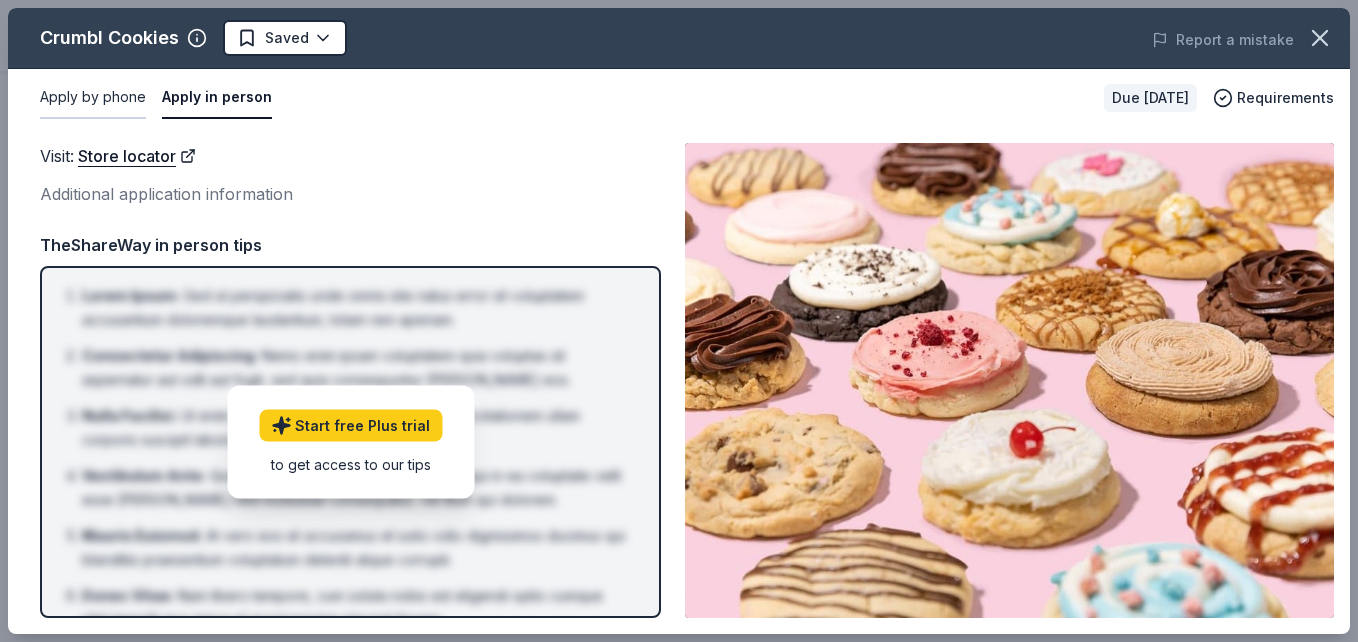 click on "Apply by phone" at bounding box center (93, 98) 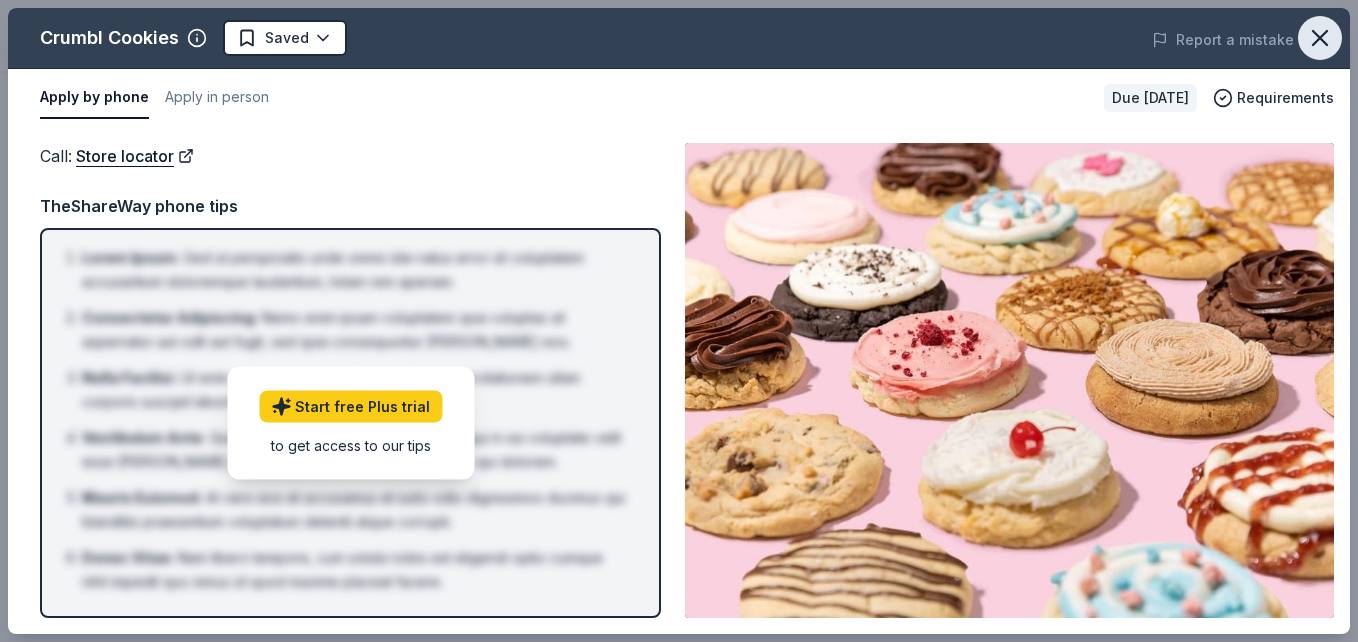 click 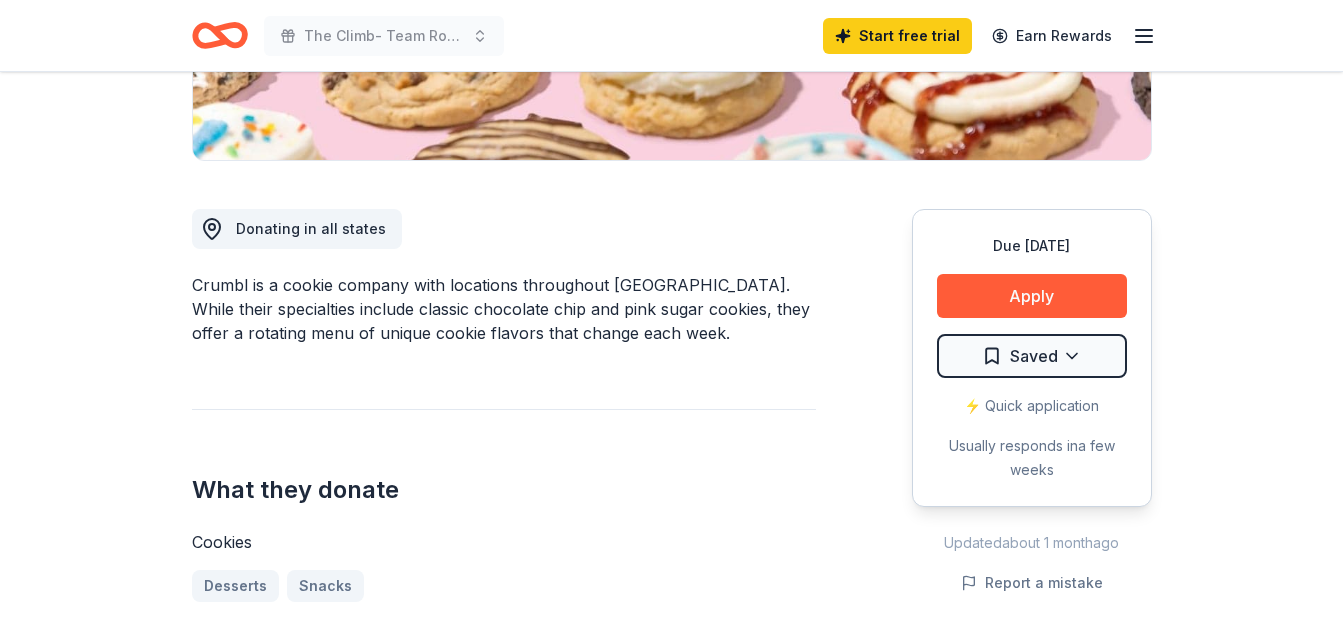 scroll, scrollTop: 0, scrollLeft: 0, axis: both 